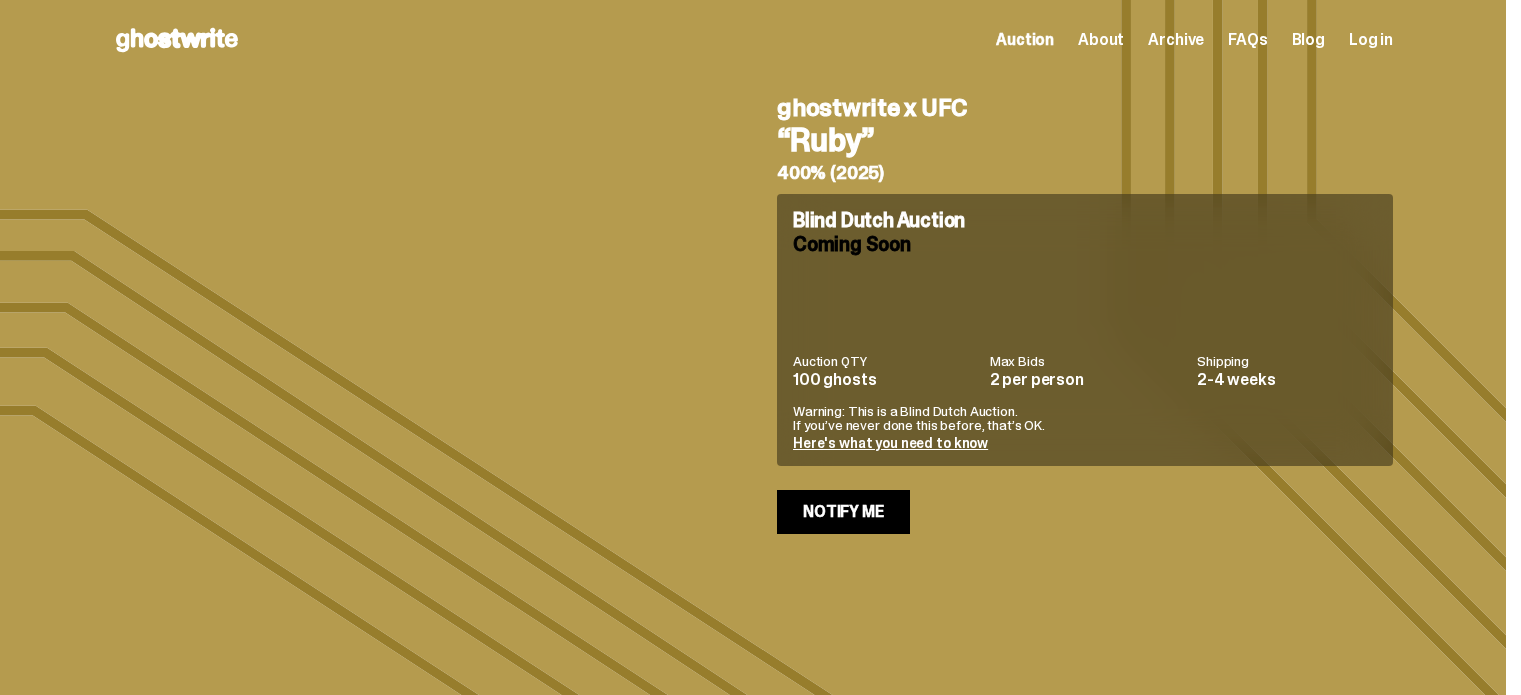 scroll, scrollTop: 0, scrollLeft: 0, axis: both 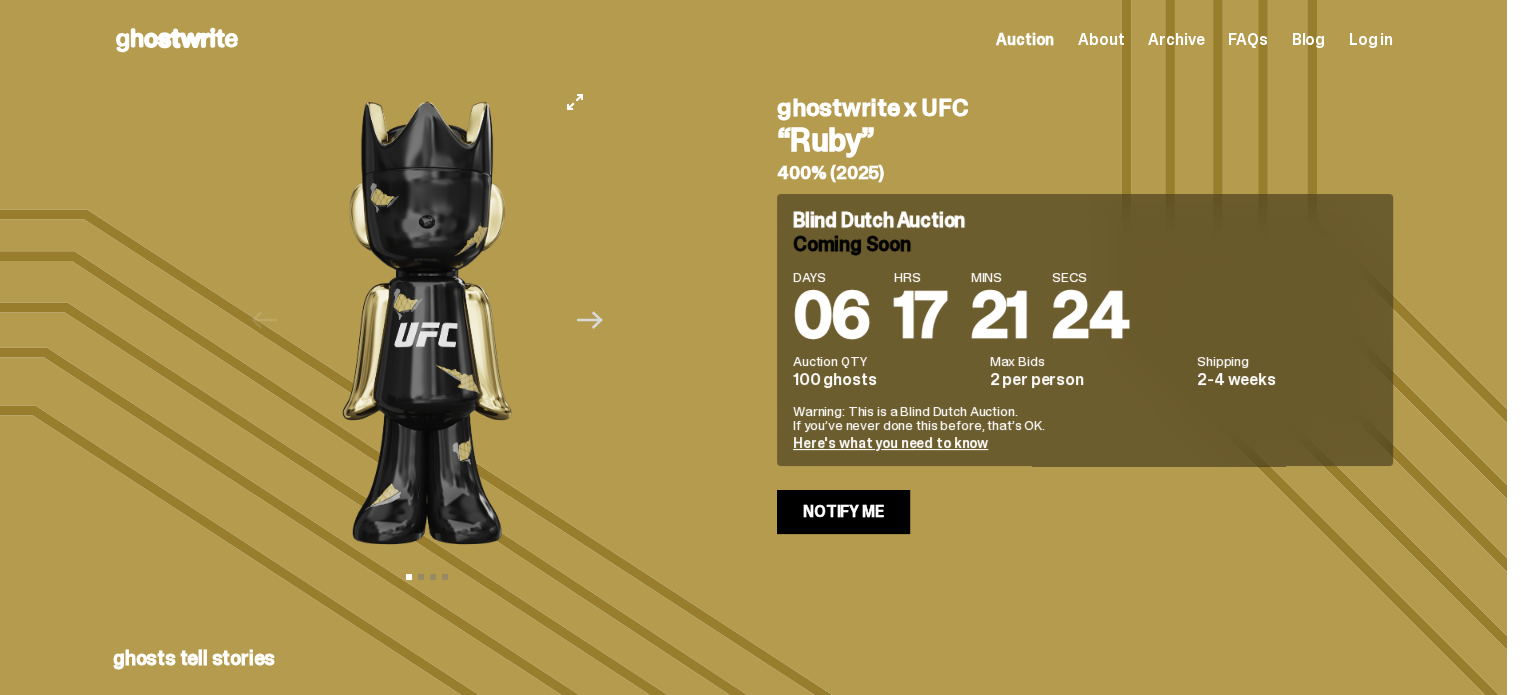 click 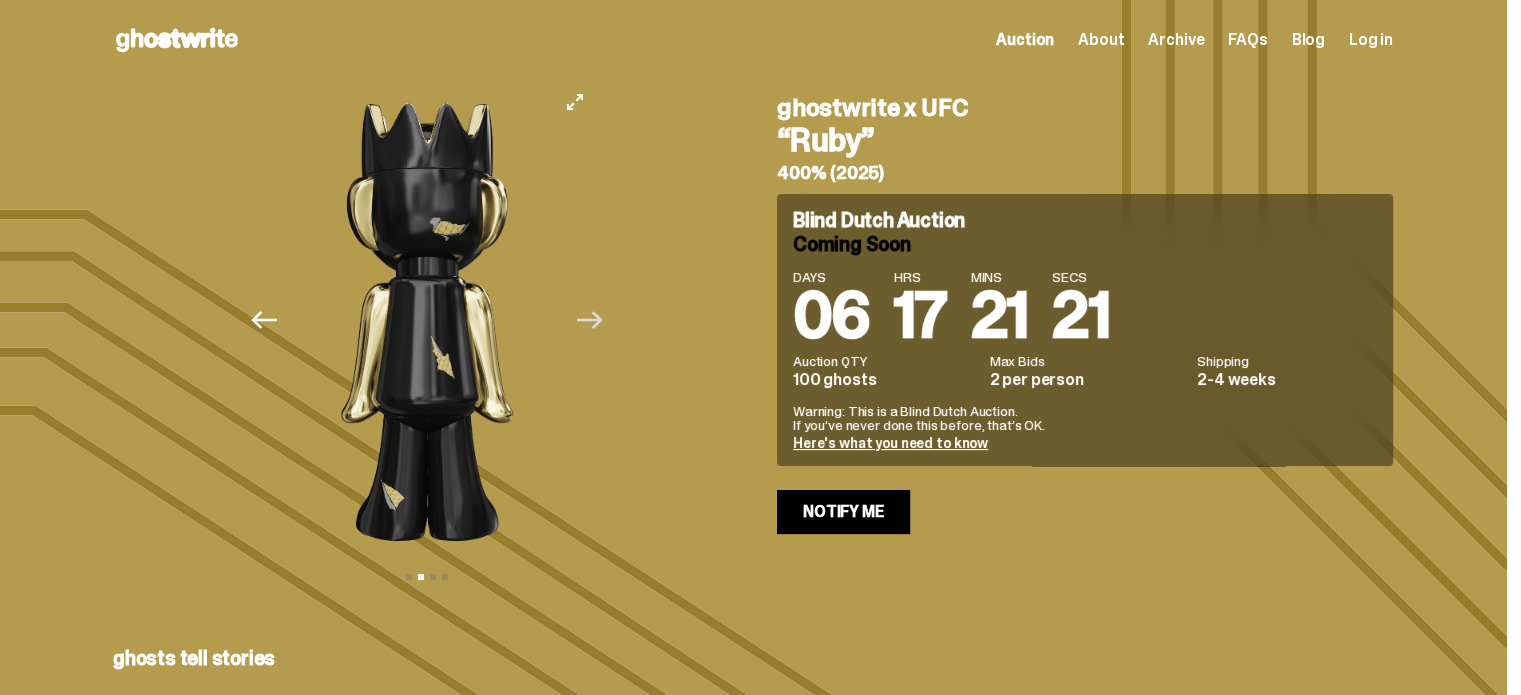 click 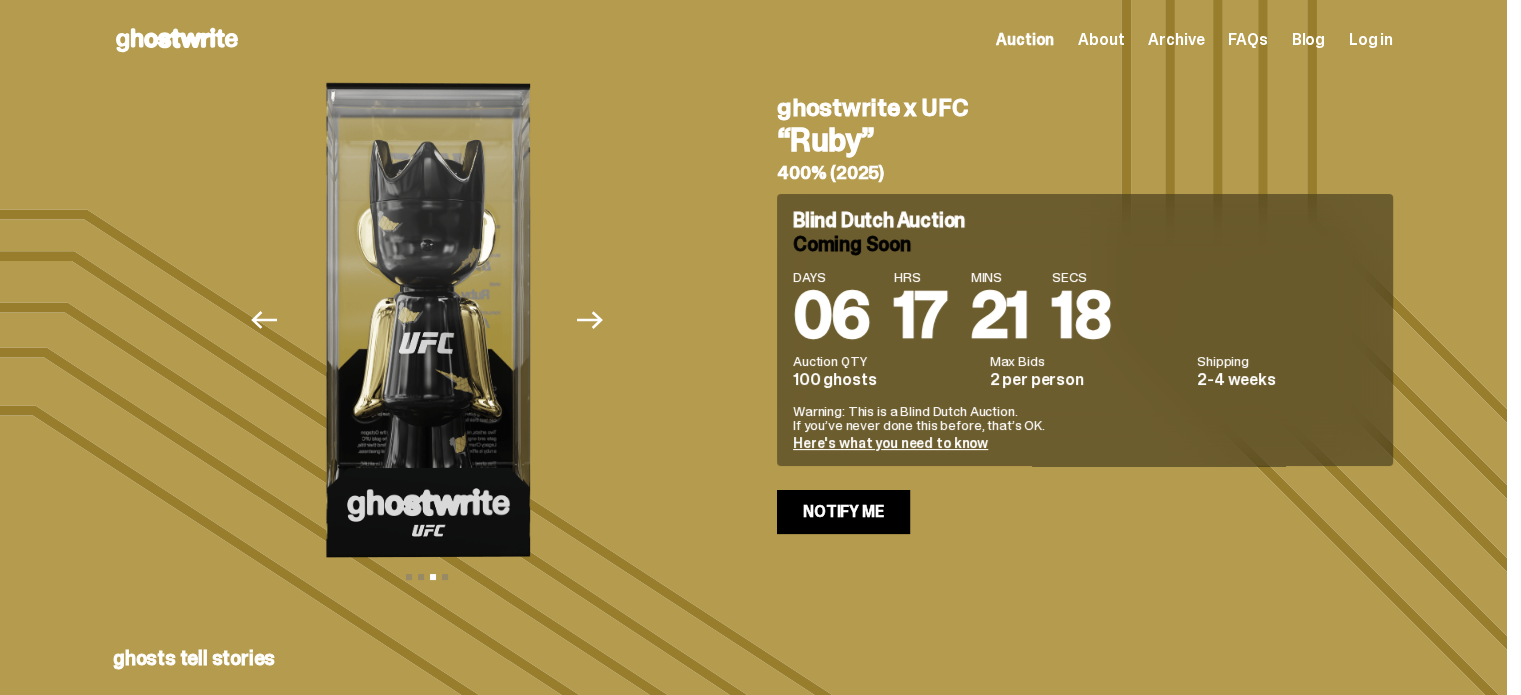 click on "Next" at bounding box center (590, 320) 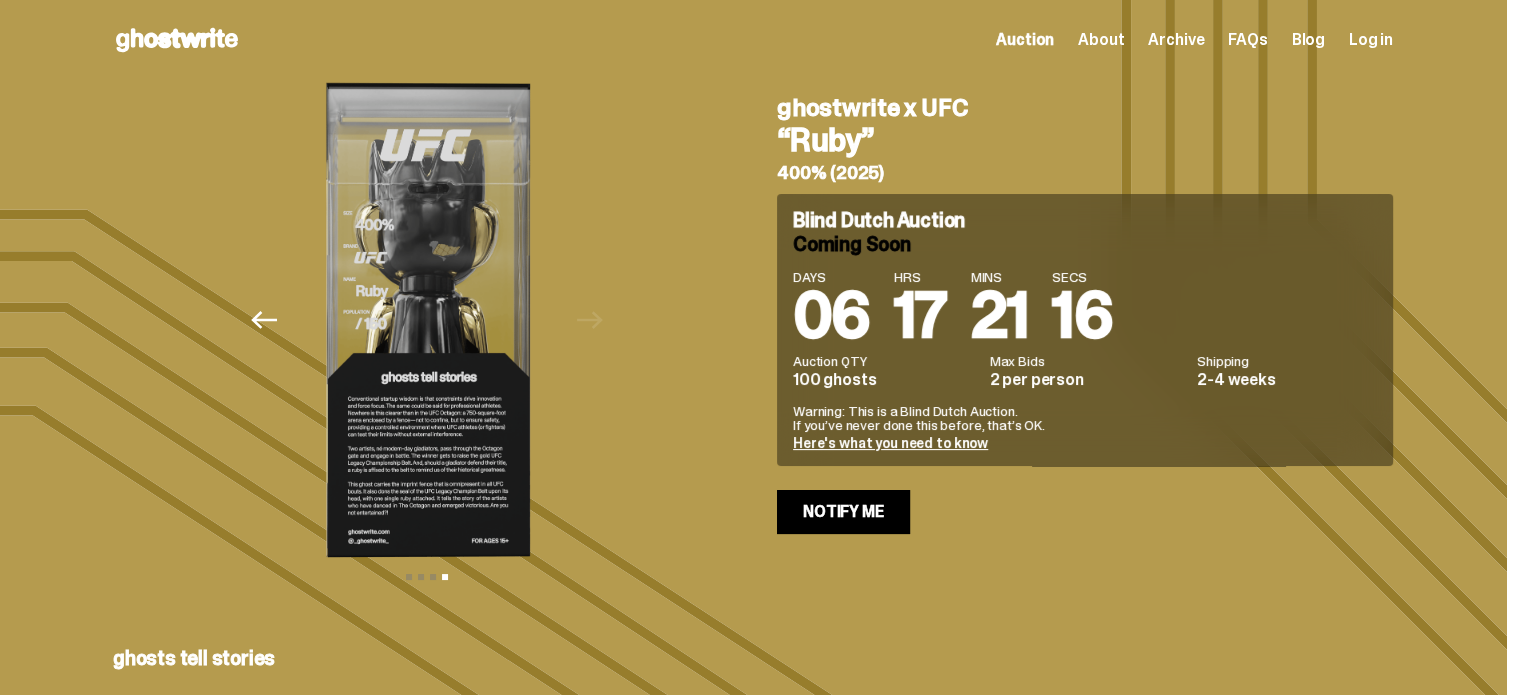 click on "Previous Next View slide 1 View slide 2 View slide 3 View slide 4" at bounding box center [433, 320] 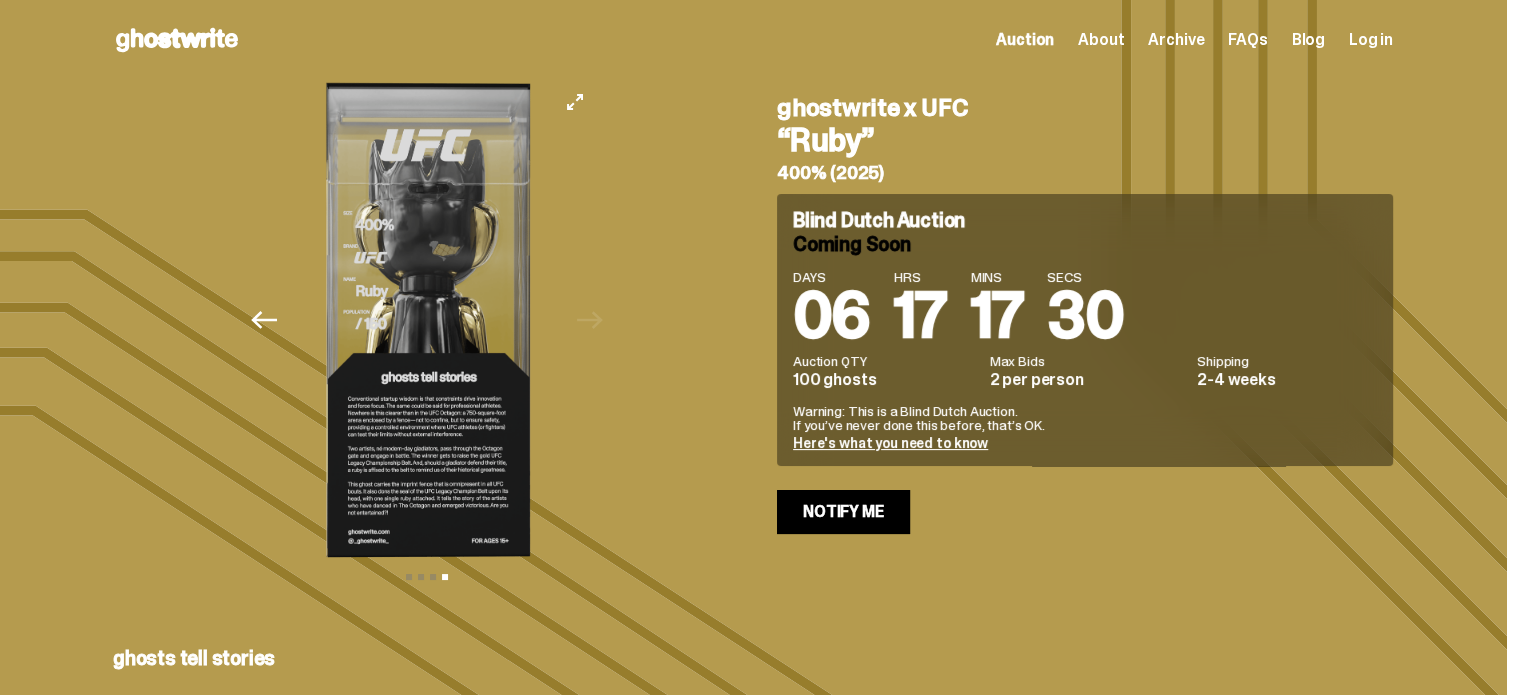 click at bounding box center (427, 320) 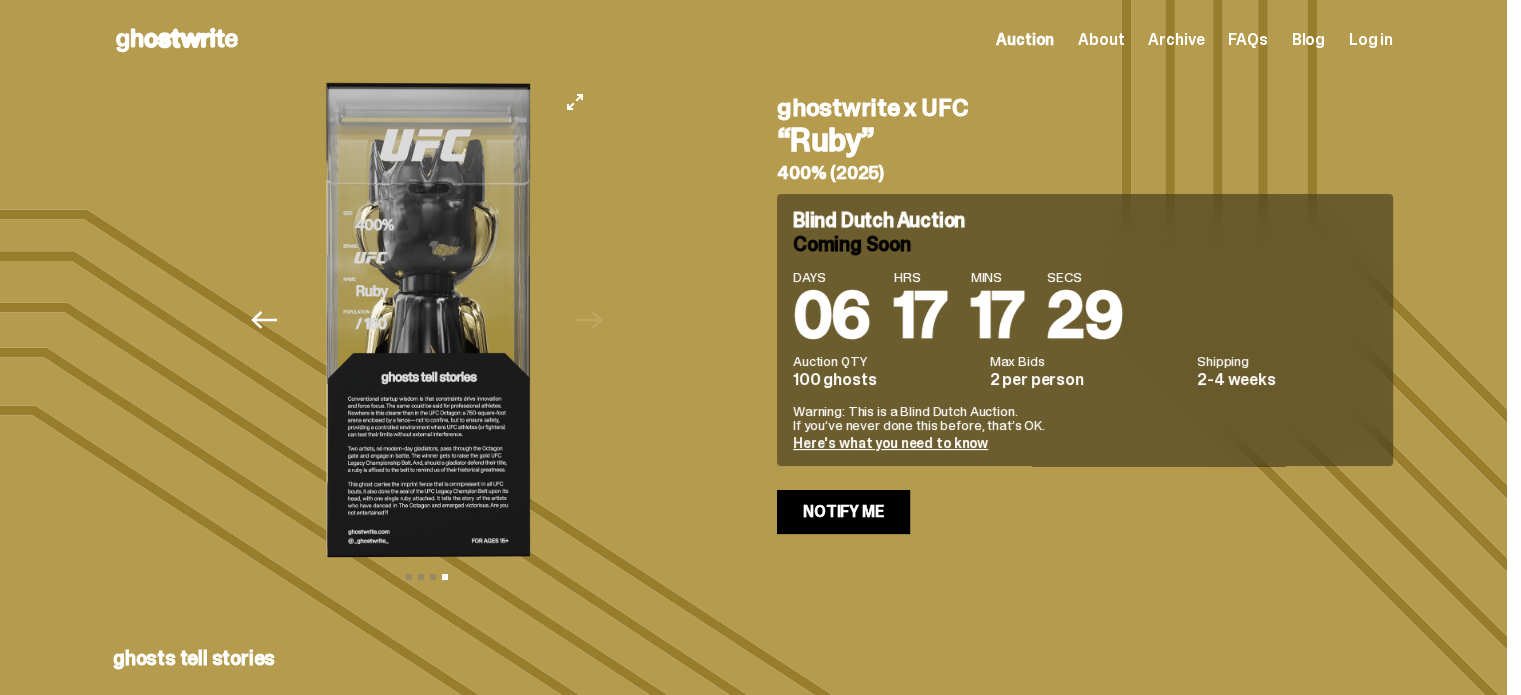 click at bounding box center (427, 320) 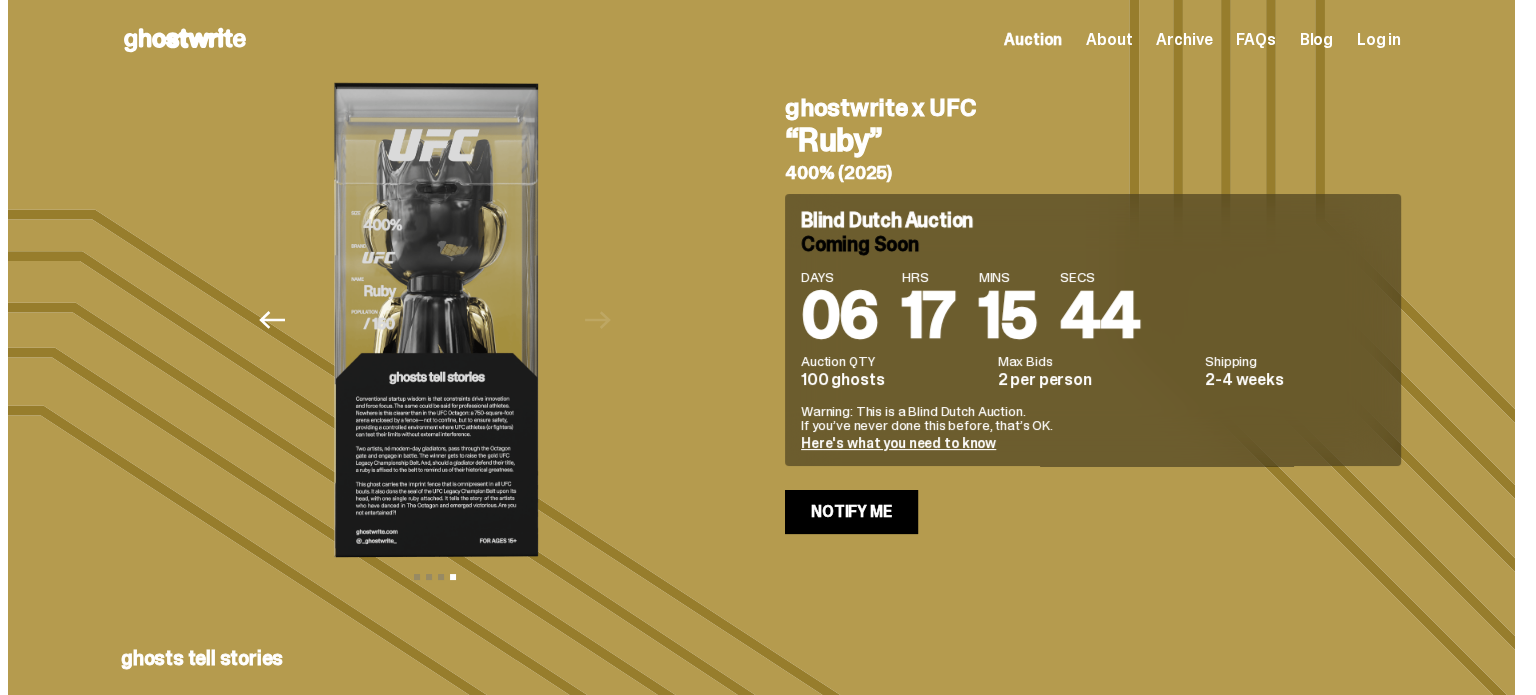 scroll, scrollTop: 0, scrollLeft: 0, axis: both 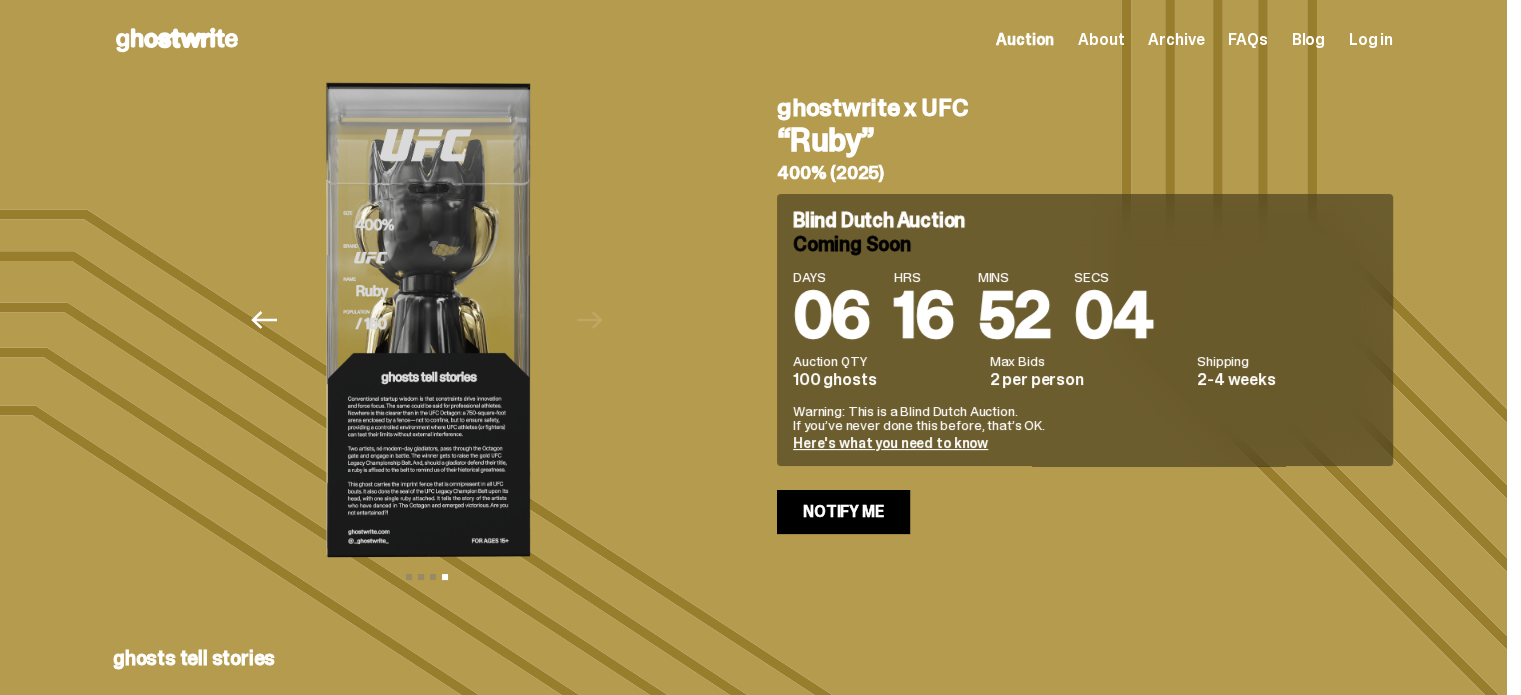click on "Log in" at bounding box center (1371, 40) 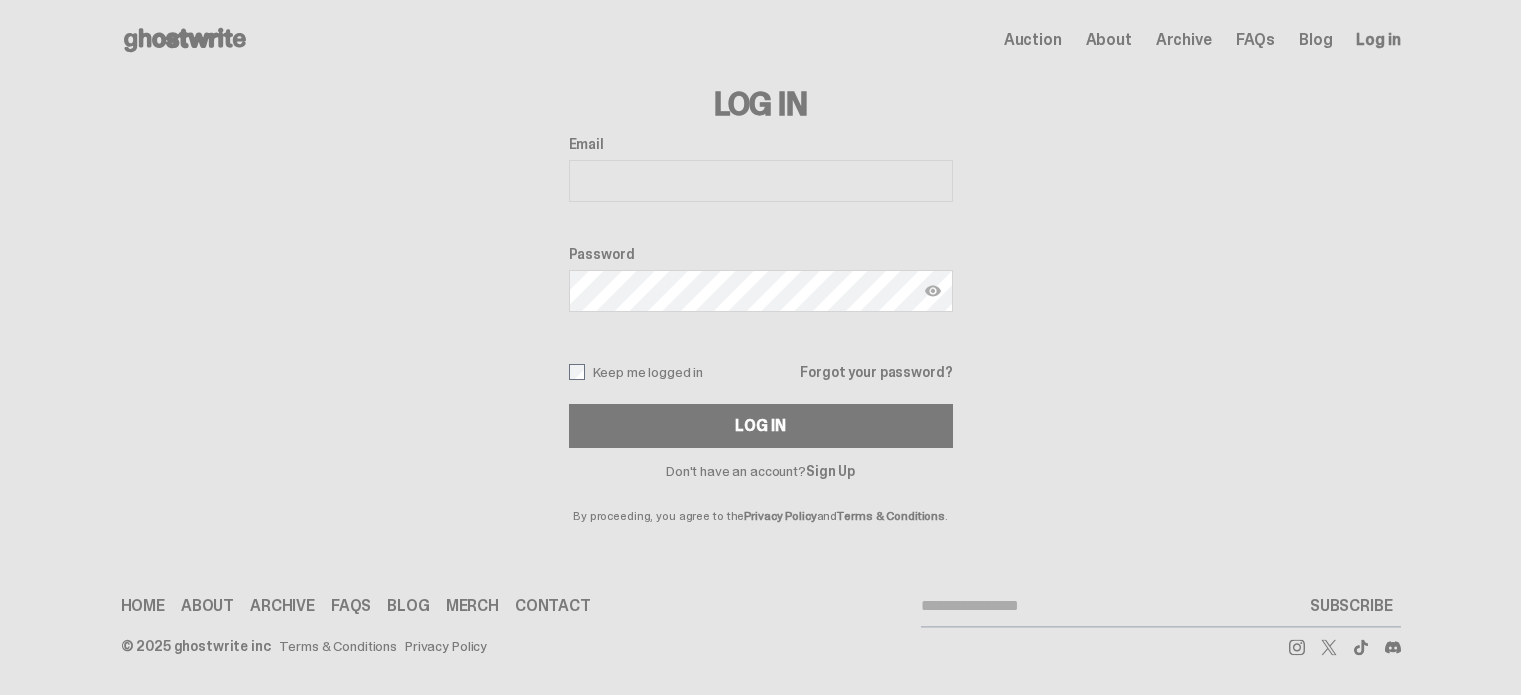 click on "Email" at bounding box center (761, 181) 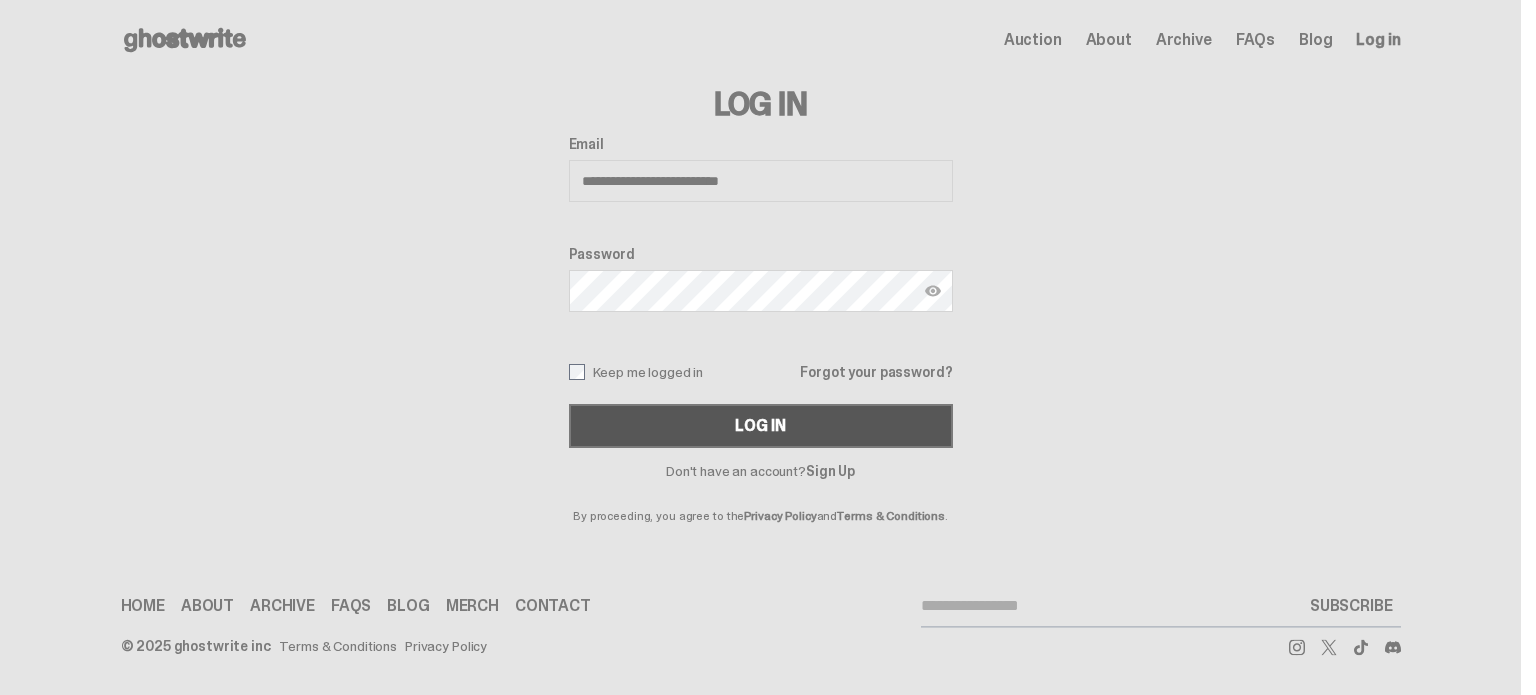 click on "Log In" at bounding box center [760, 426] 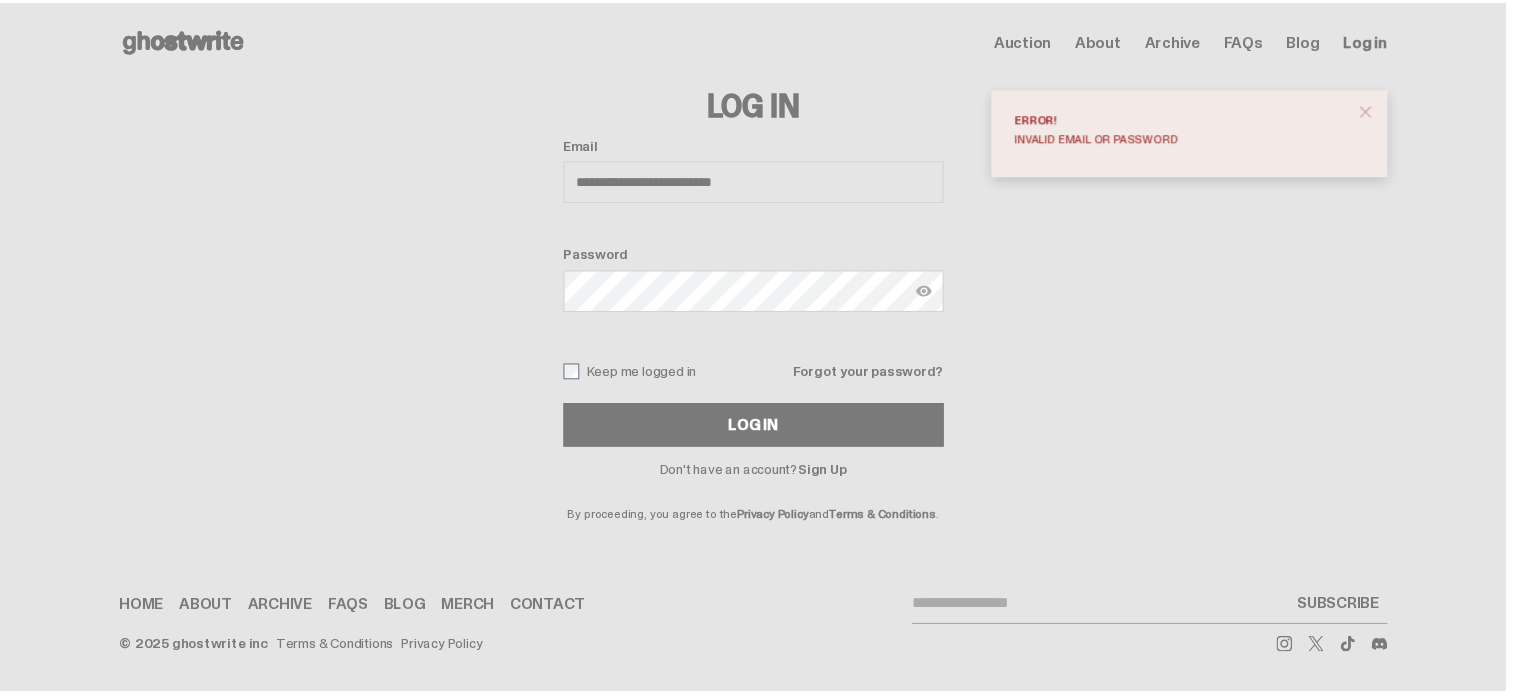 scroll, scrollTop: 0, scrollLeft: 0, axis: both 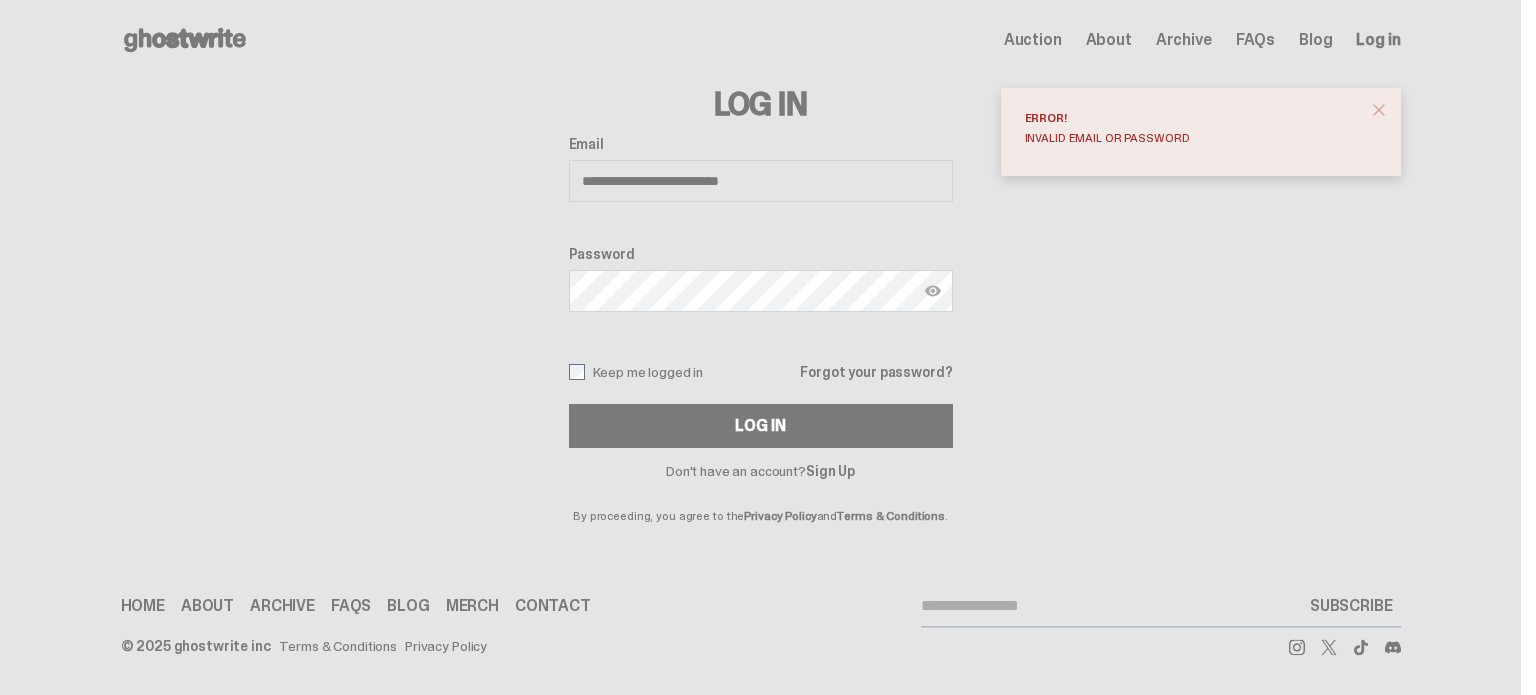 click on "Sign Up" at bounding box center (830, 471) 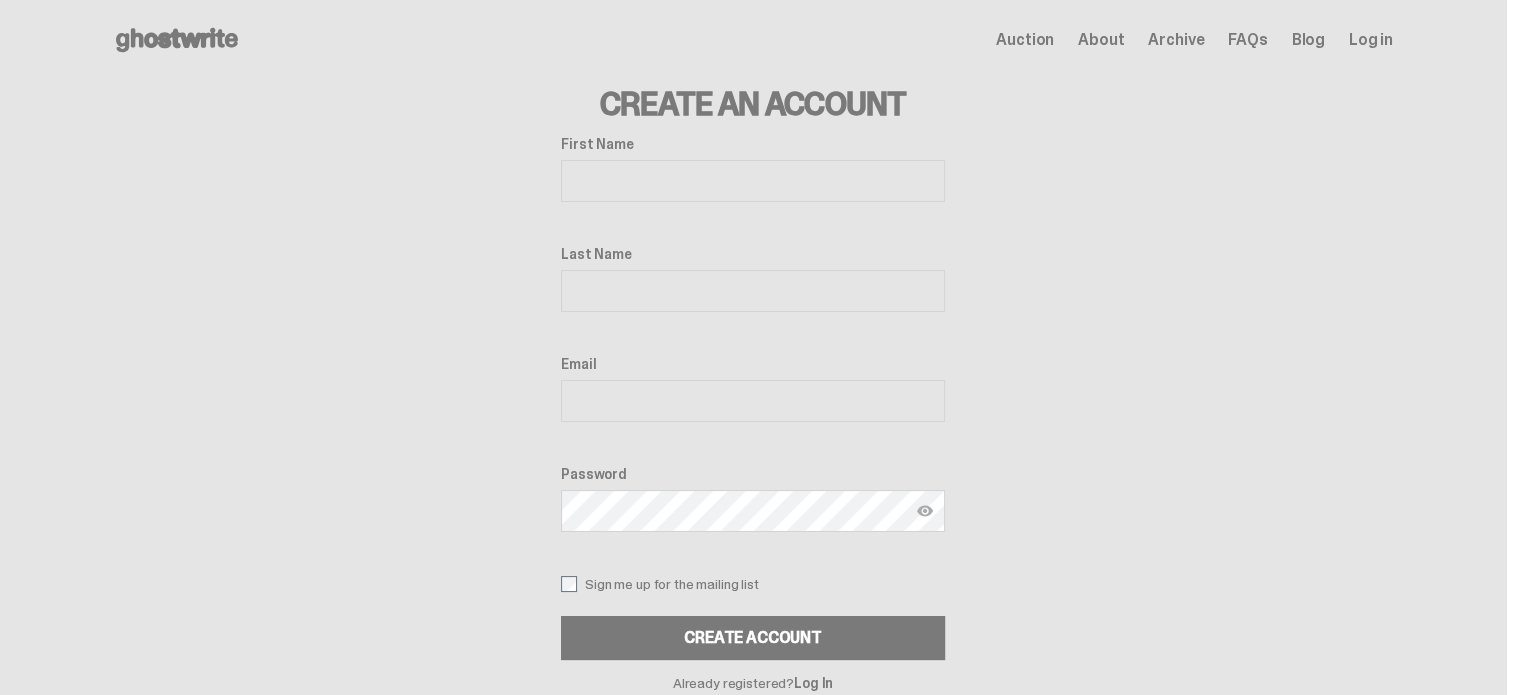click on "First Name" at bounding box center (753, 181) 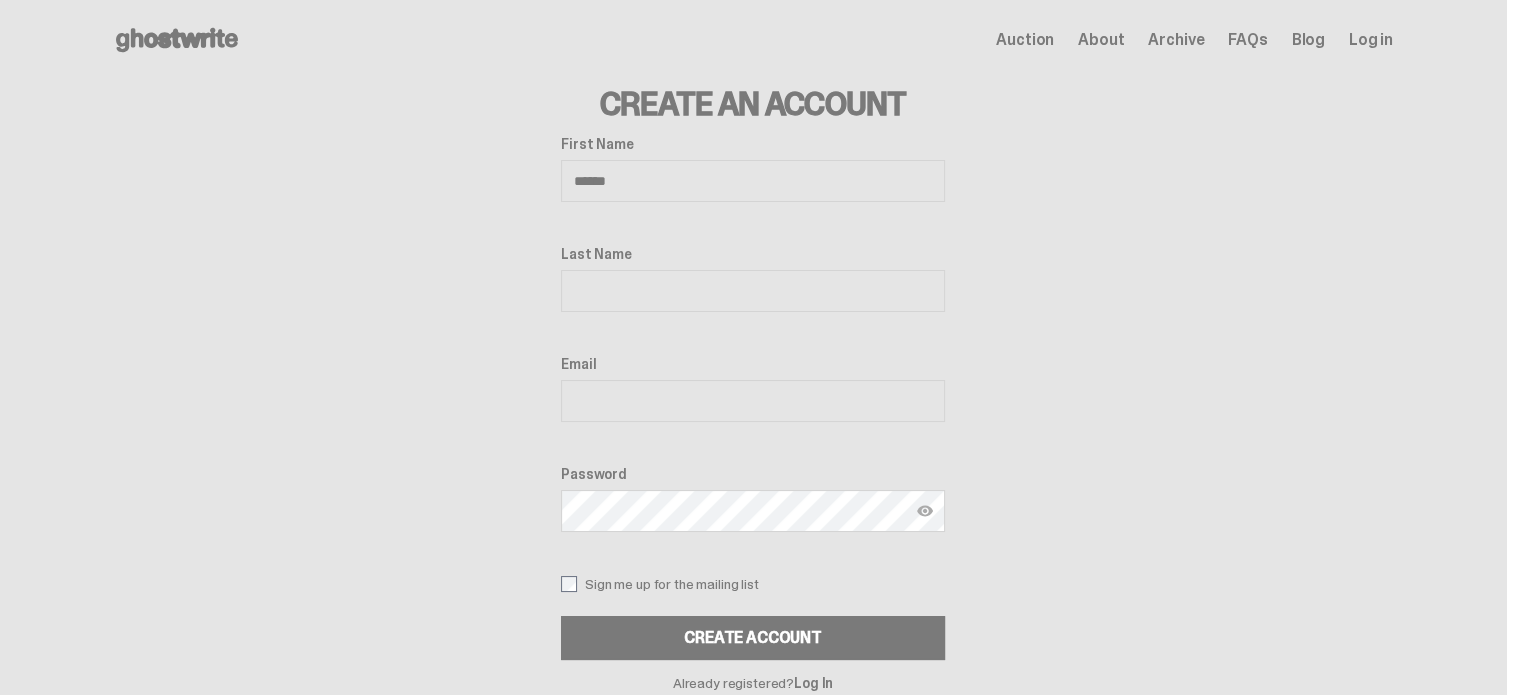 type on "**********" 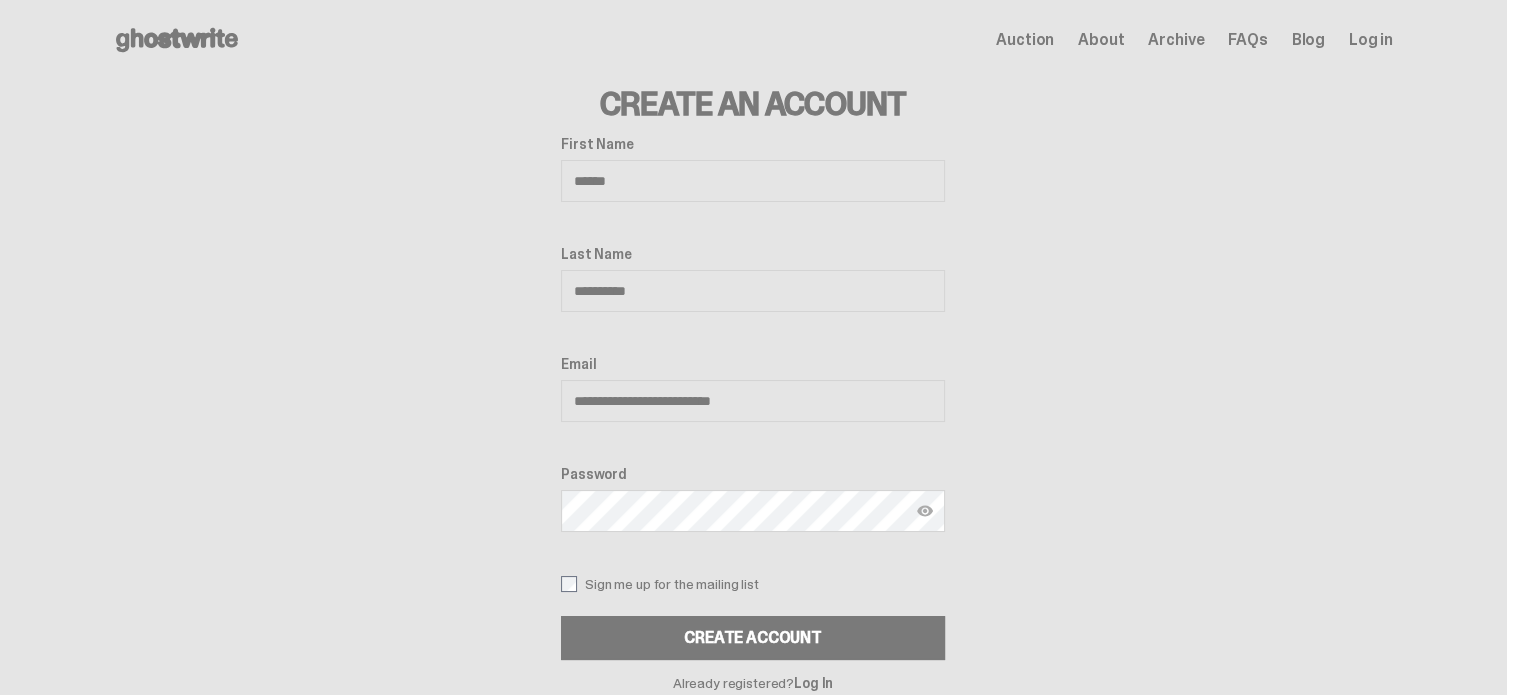 type on "**********" 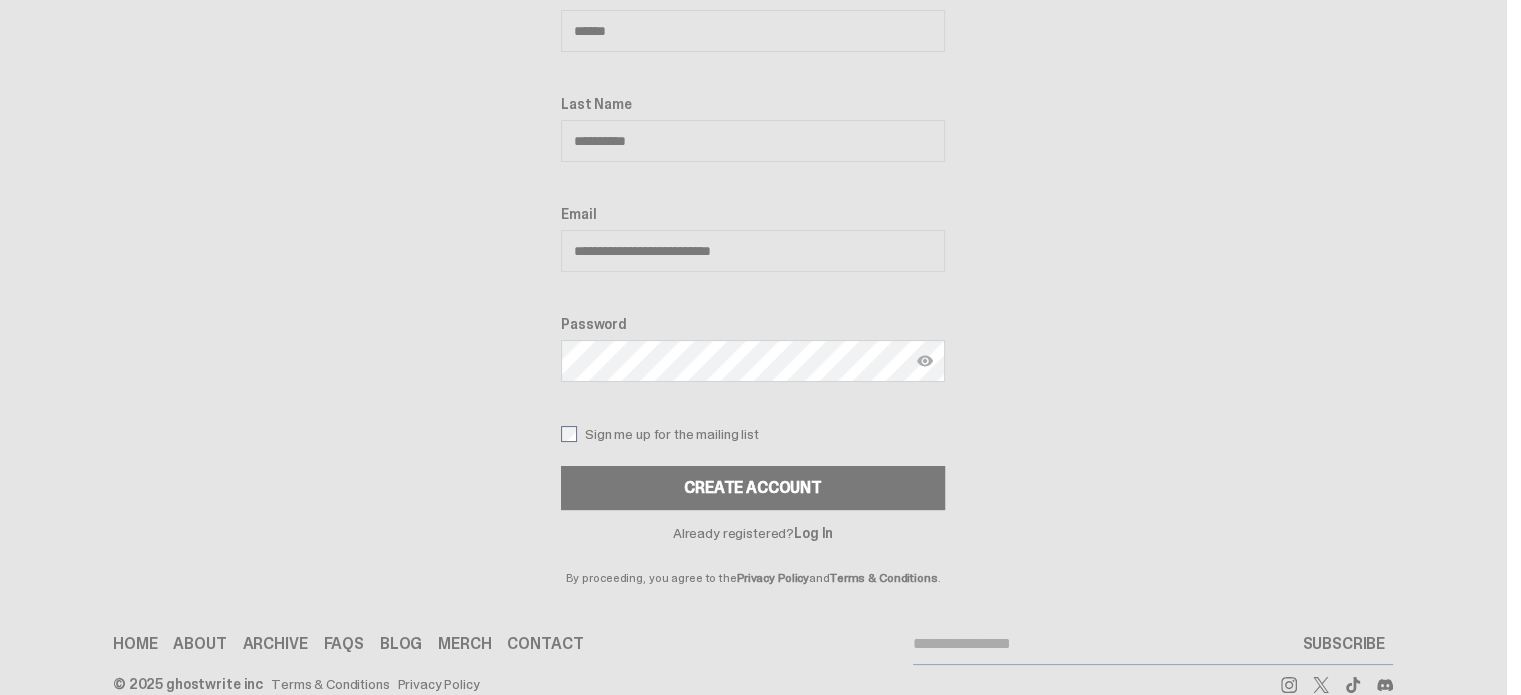 scroll, scrollTop: 185, scrollLeft: 0, axis: vertical 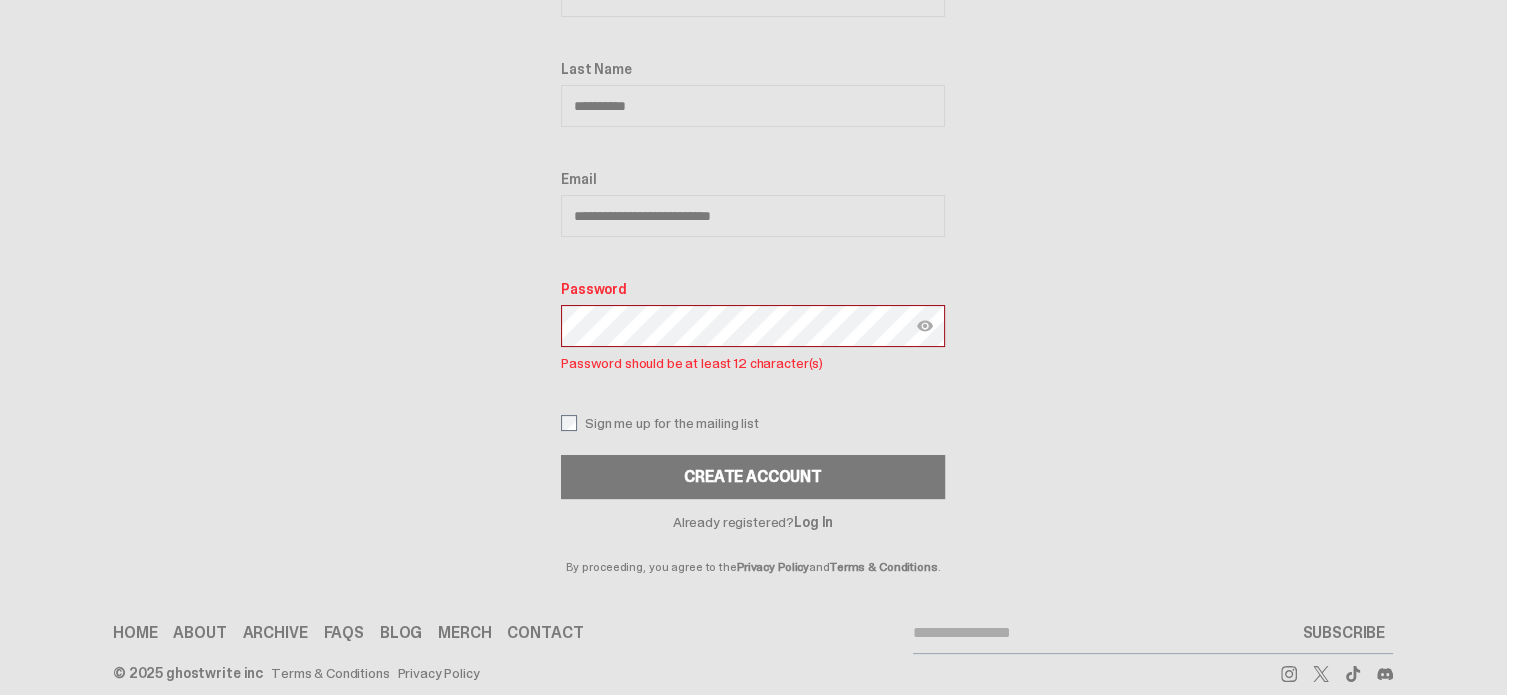 click at bounding box center (925, 326) 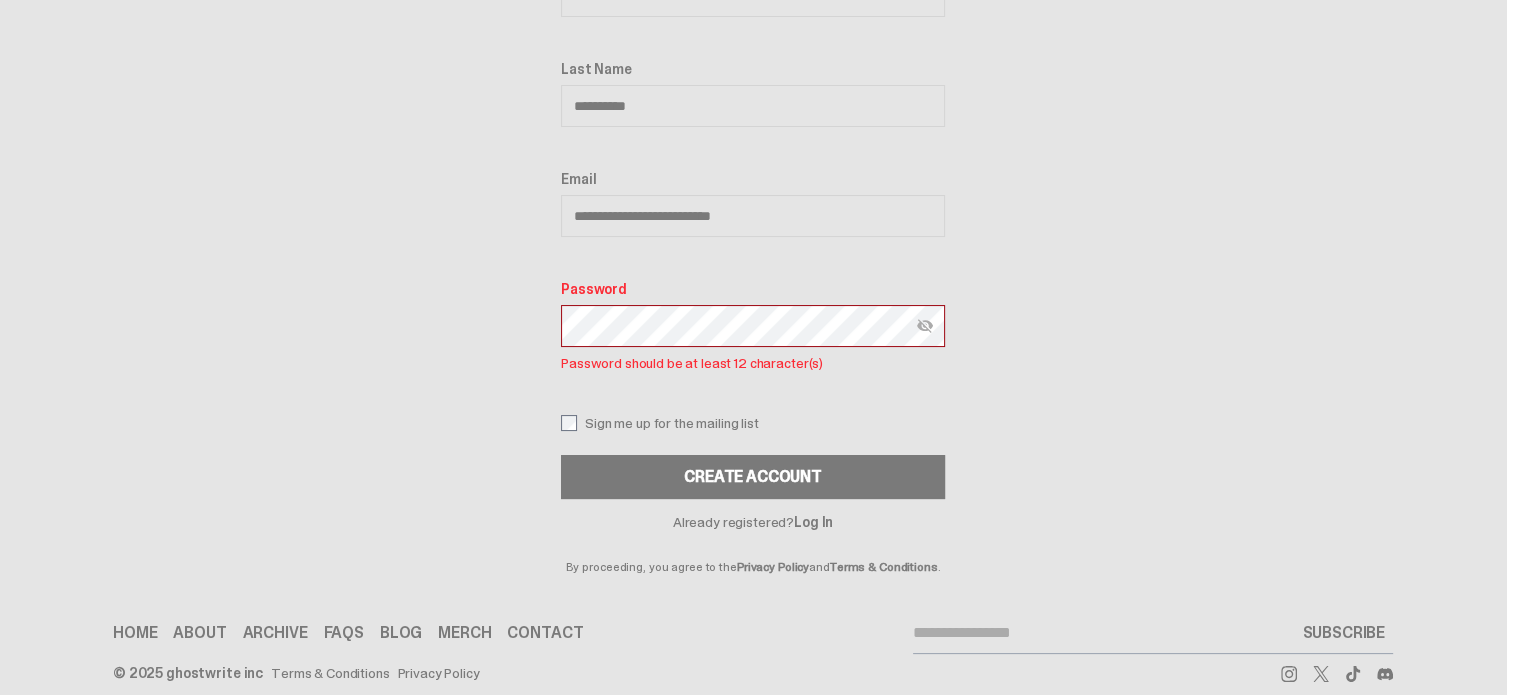 click on "**********" at bounding box center [753, 234] 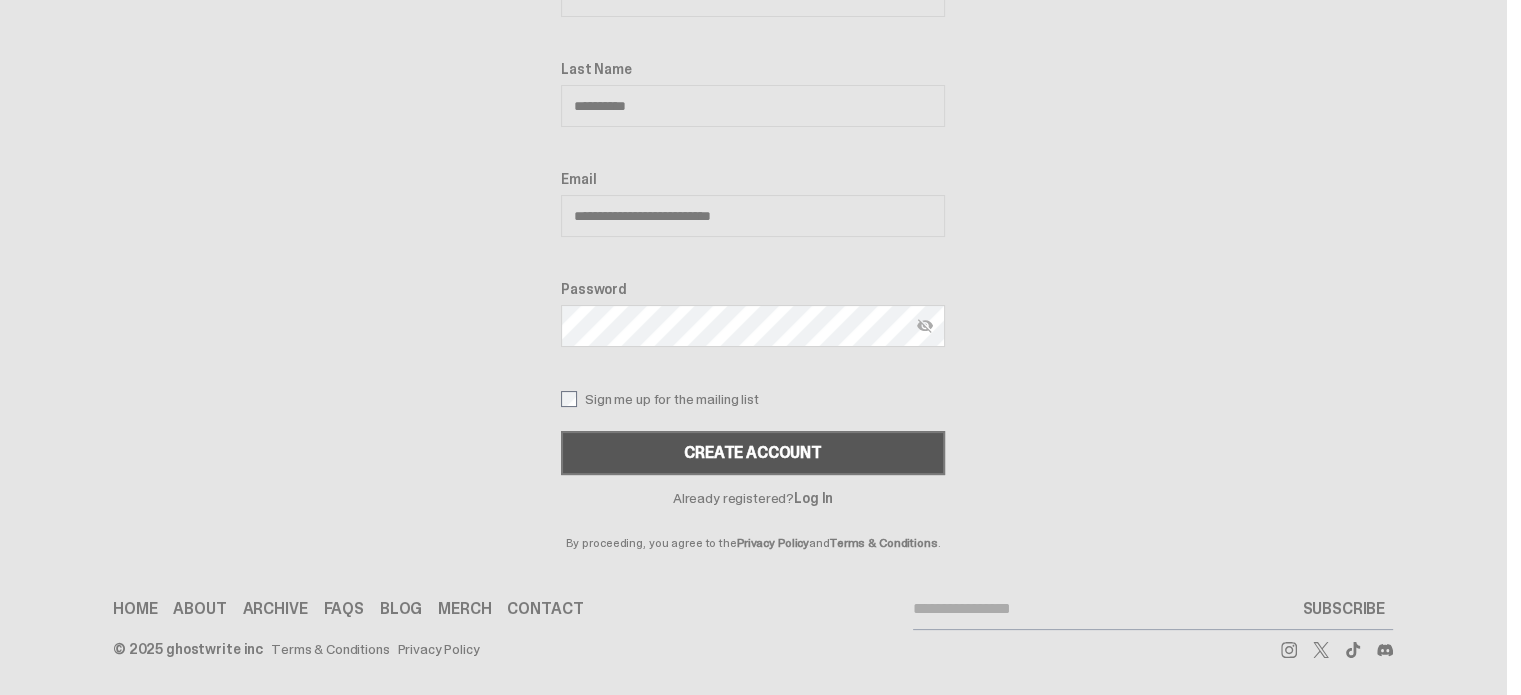 click on "Create Account" at bounding box center [753, 453] 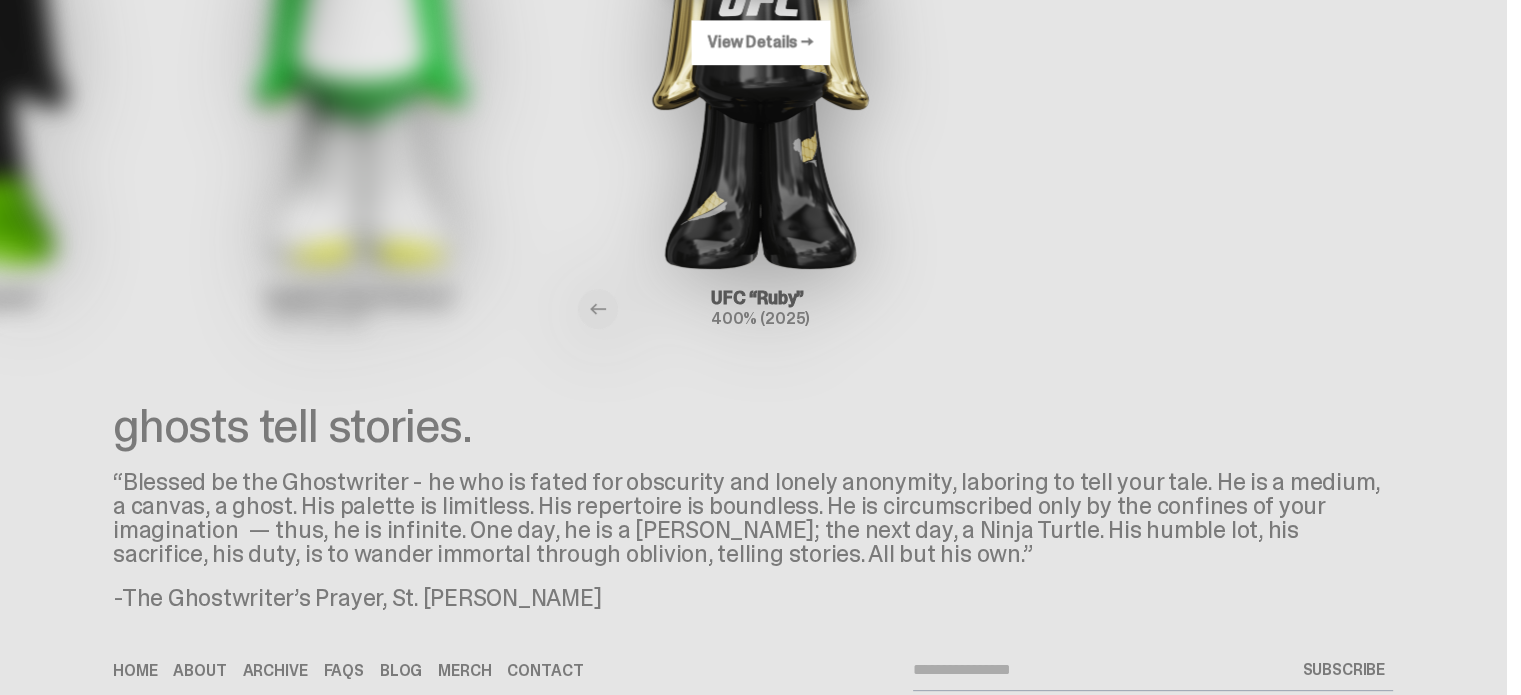 scroll, scrollTop: 200, scrollLeft: 0, axis: vertical 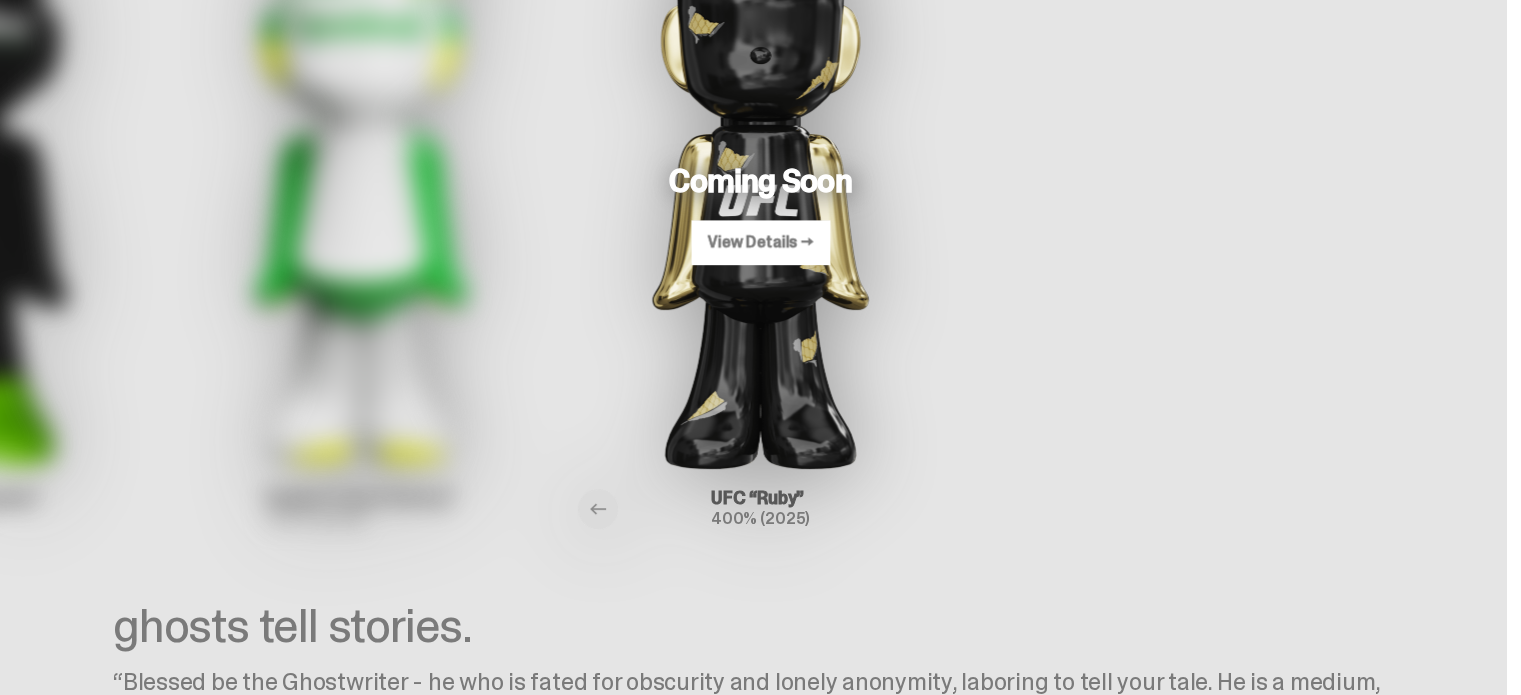 click at bounding box center (361, 180) 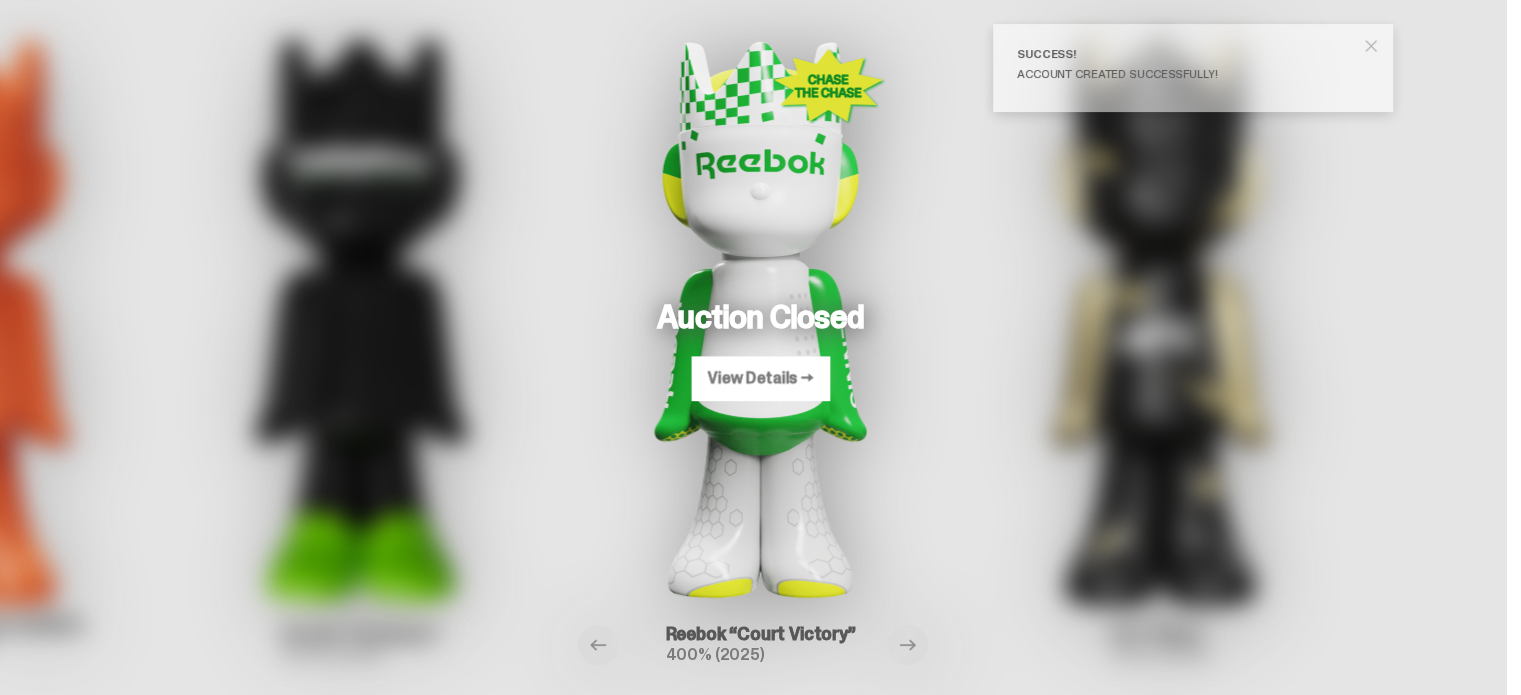 scroll, scrollTop: 100, scrollLeft: 0, axis: vertical 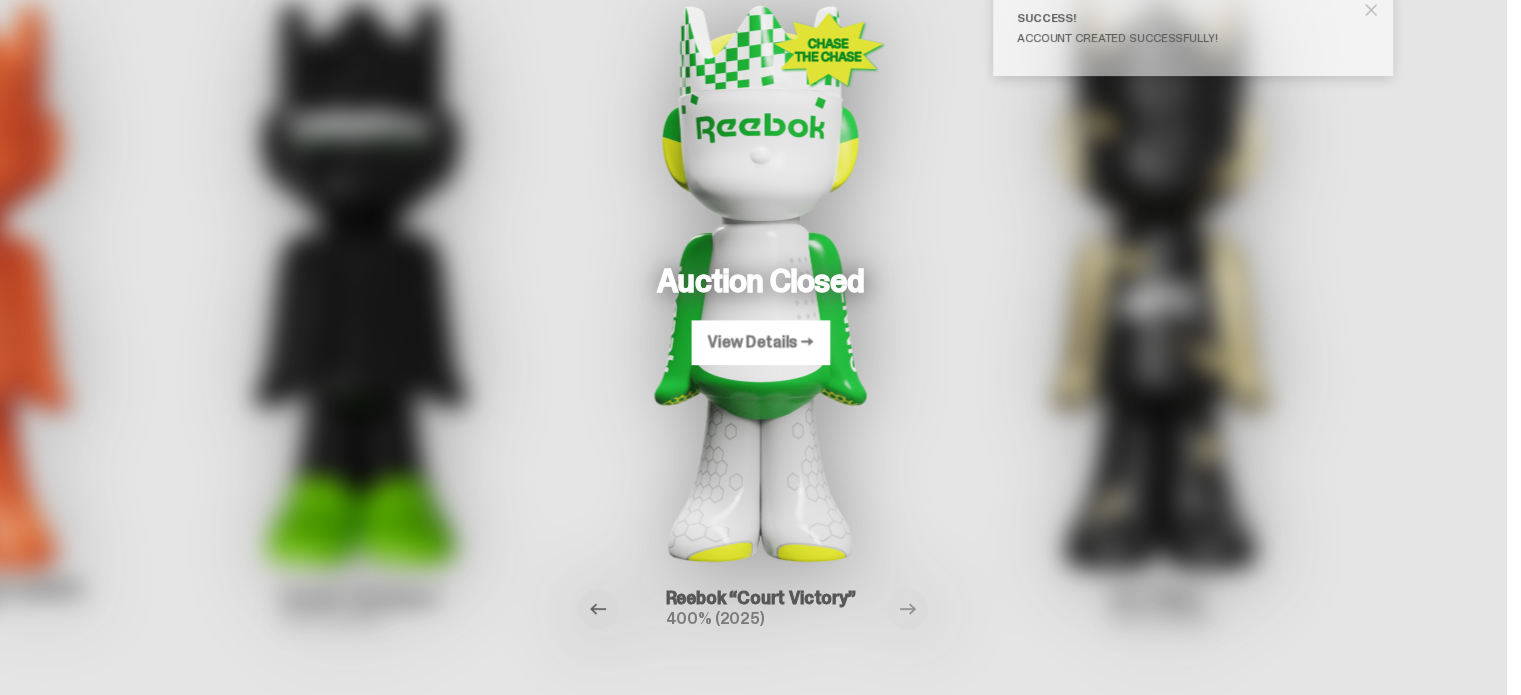 click at bounding box center [598, 609] 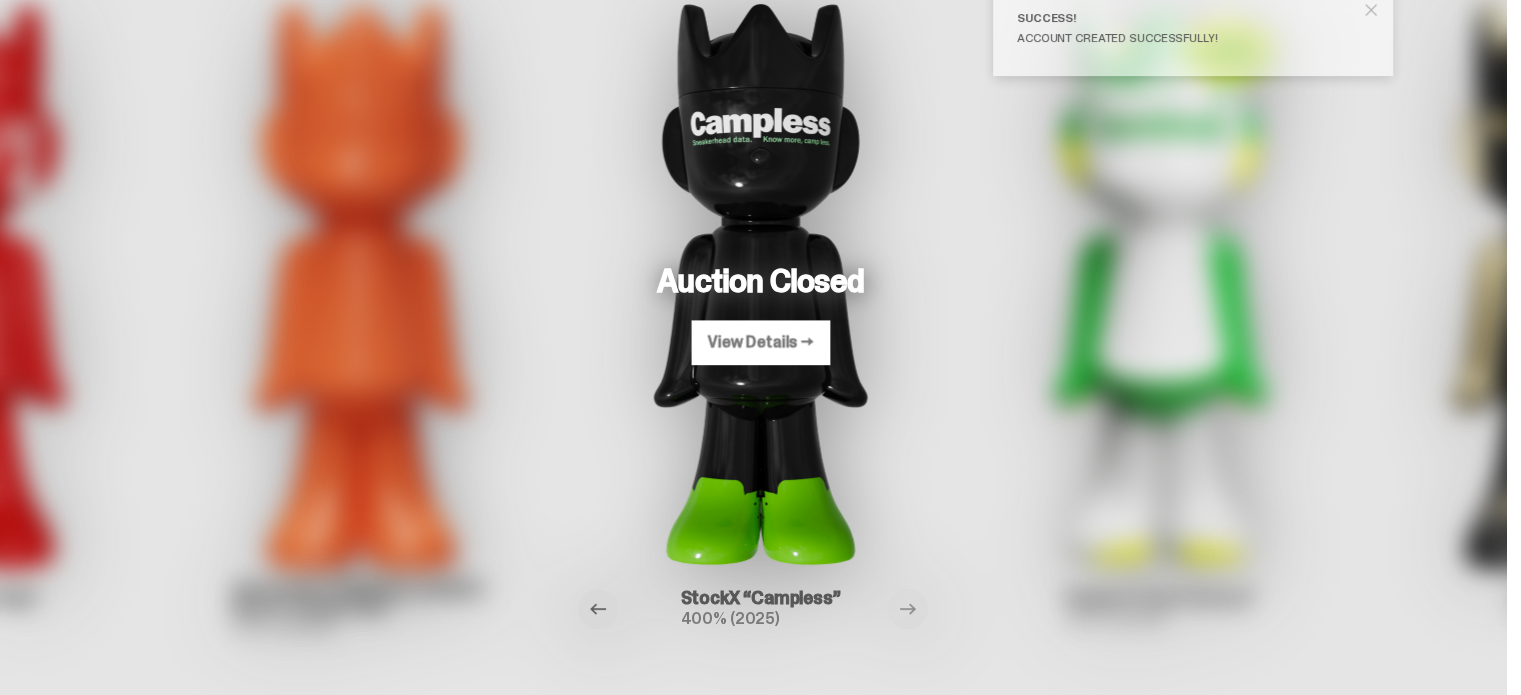 click at bounding box center [598, 609] 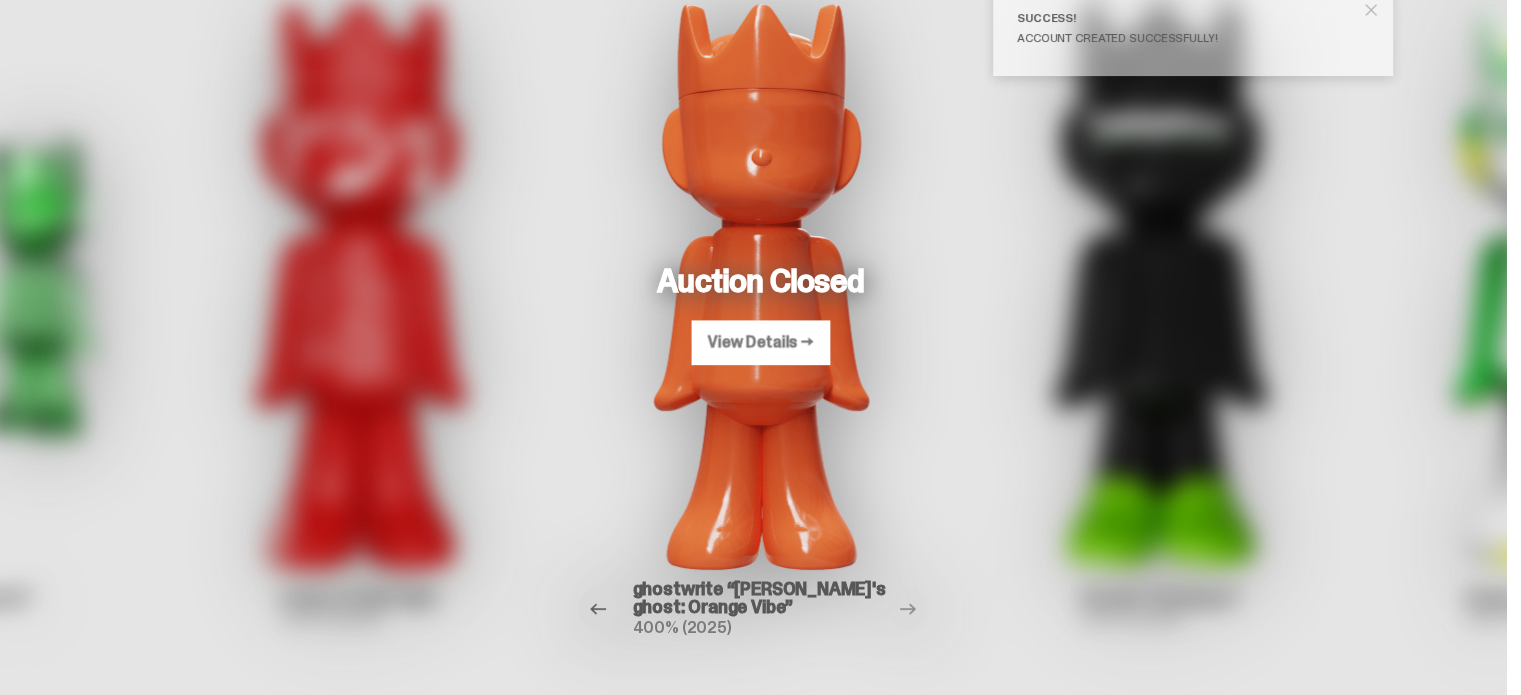 click at bounding box center [598, 609] 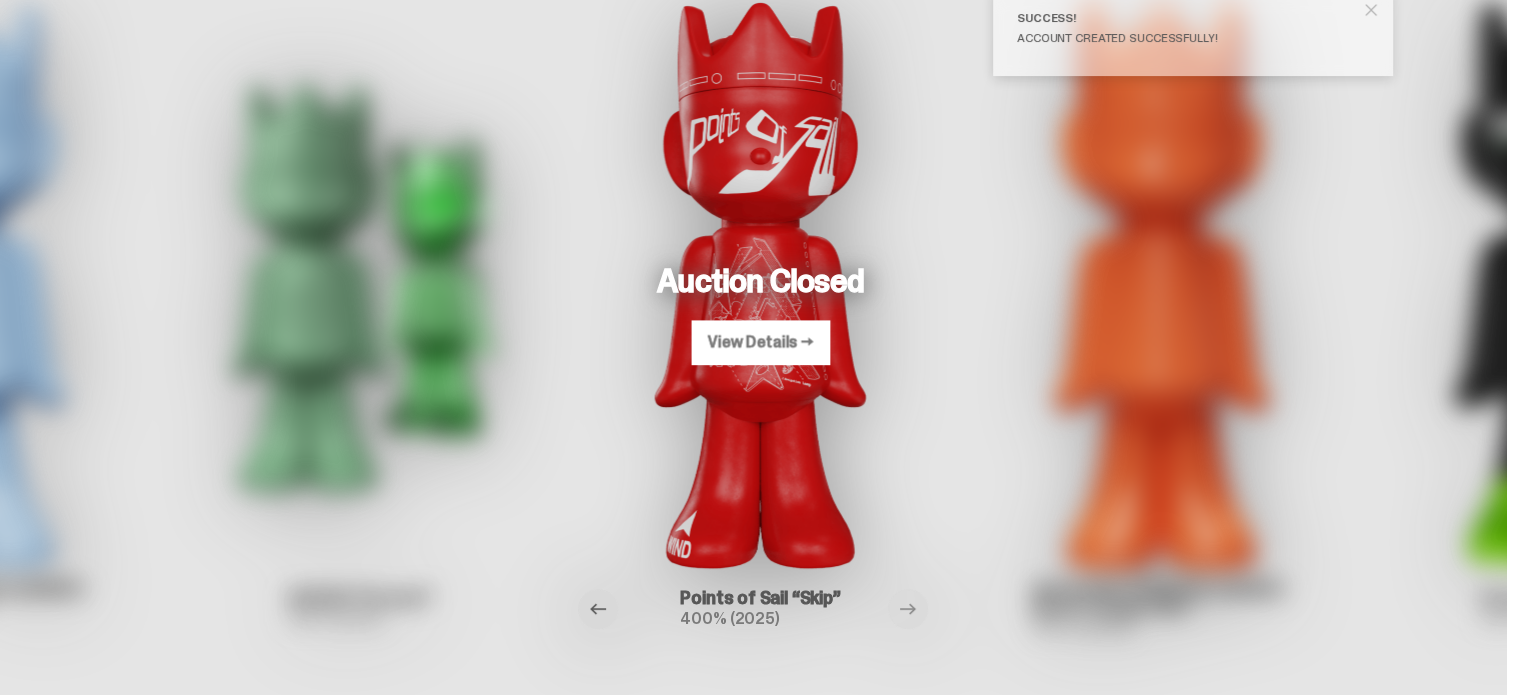 click at bounding box center [598, 609] 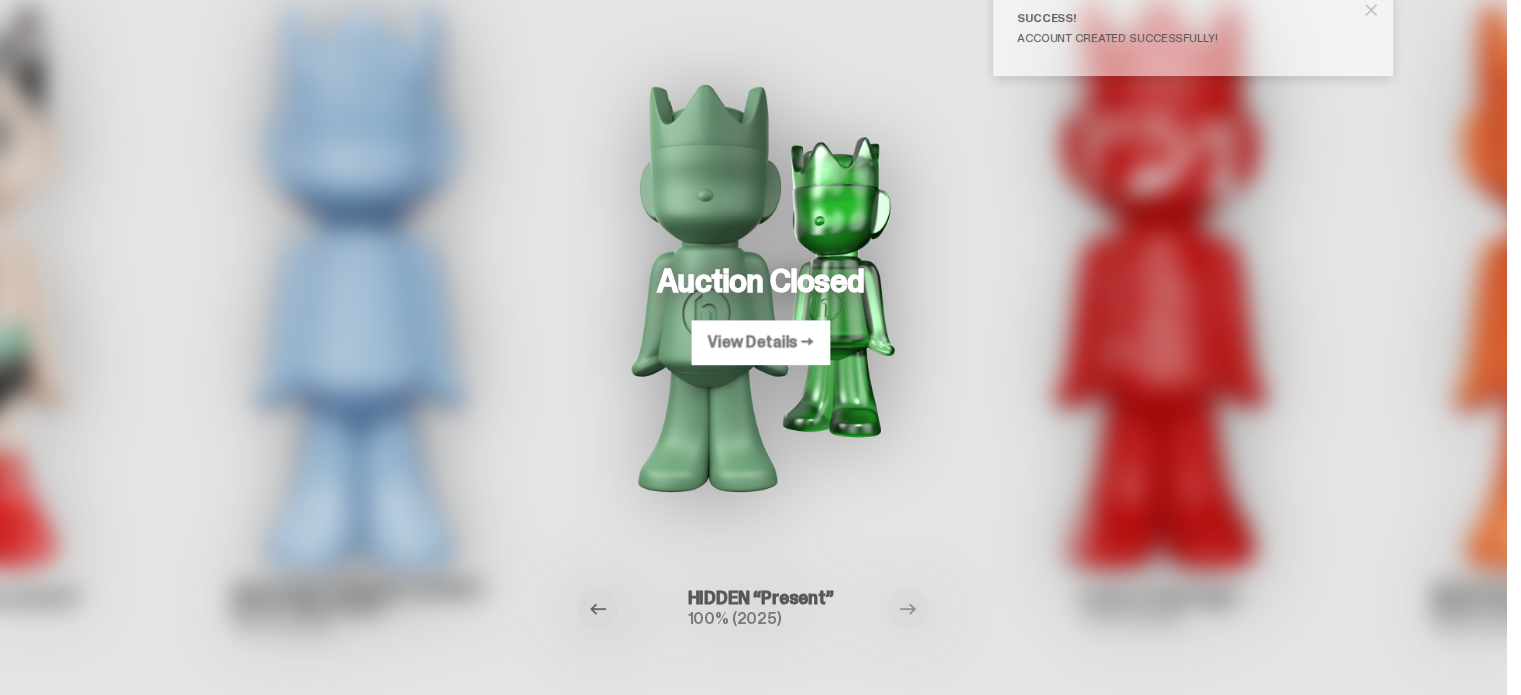 click at bounding box center [598, 609] 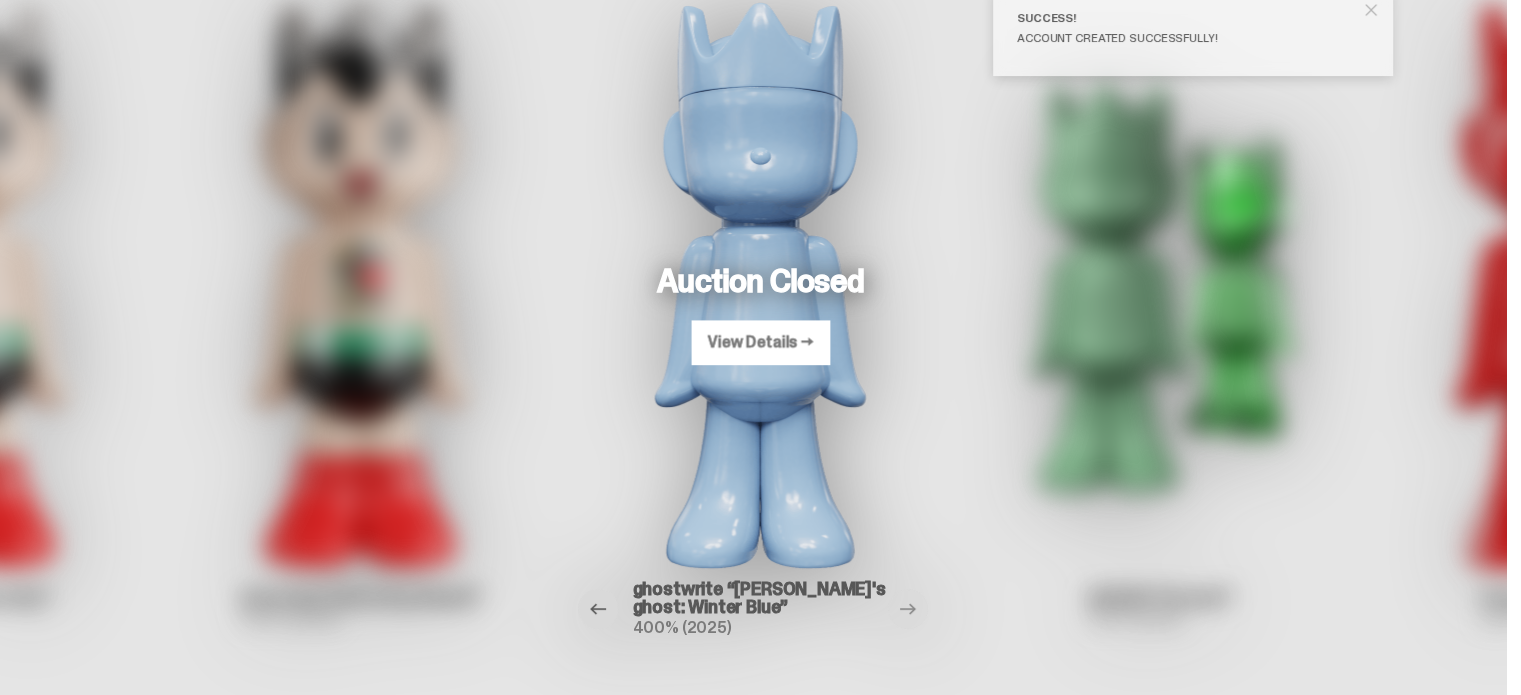 click at bounding box center [598, 609] 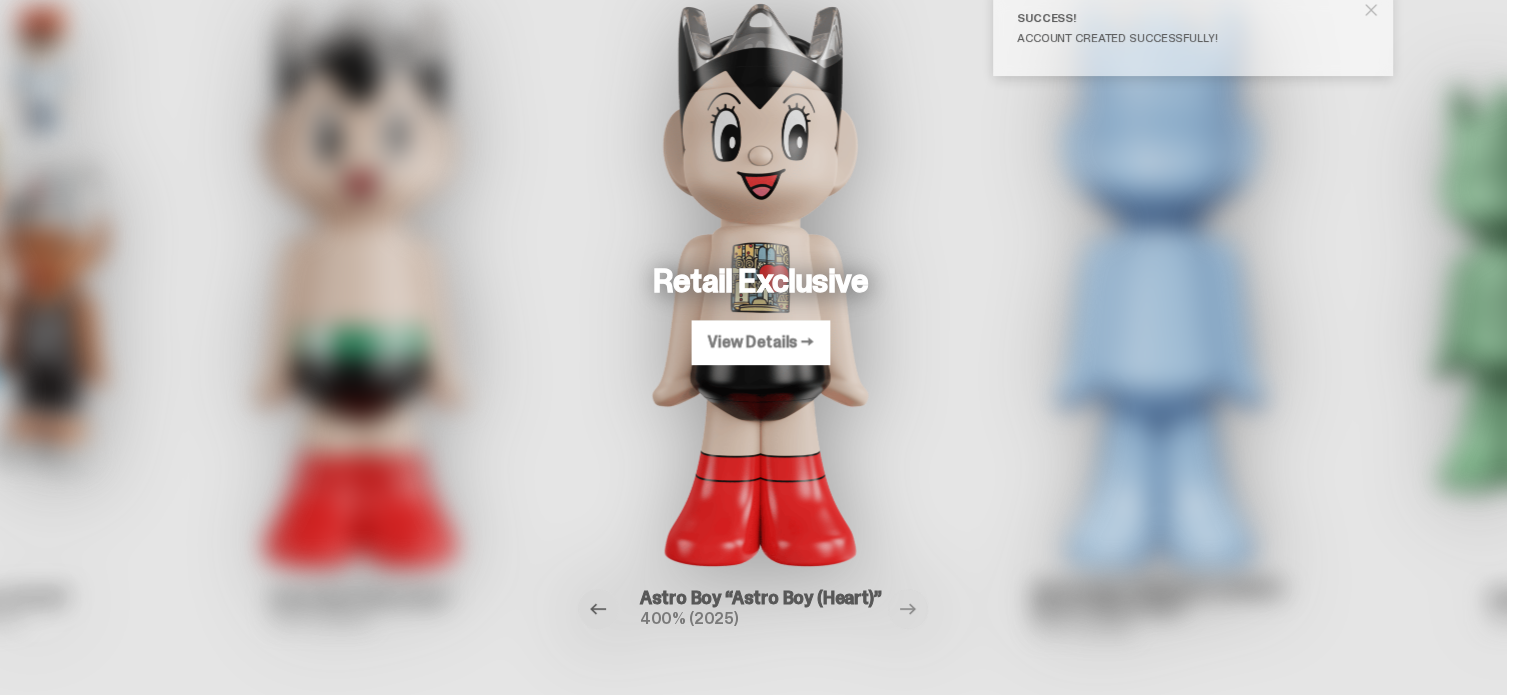 click at bounding box center (598, 609) 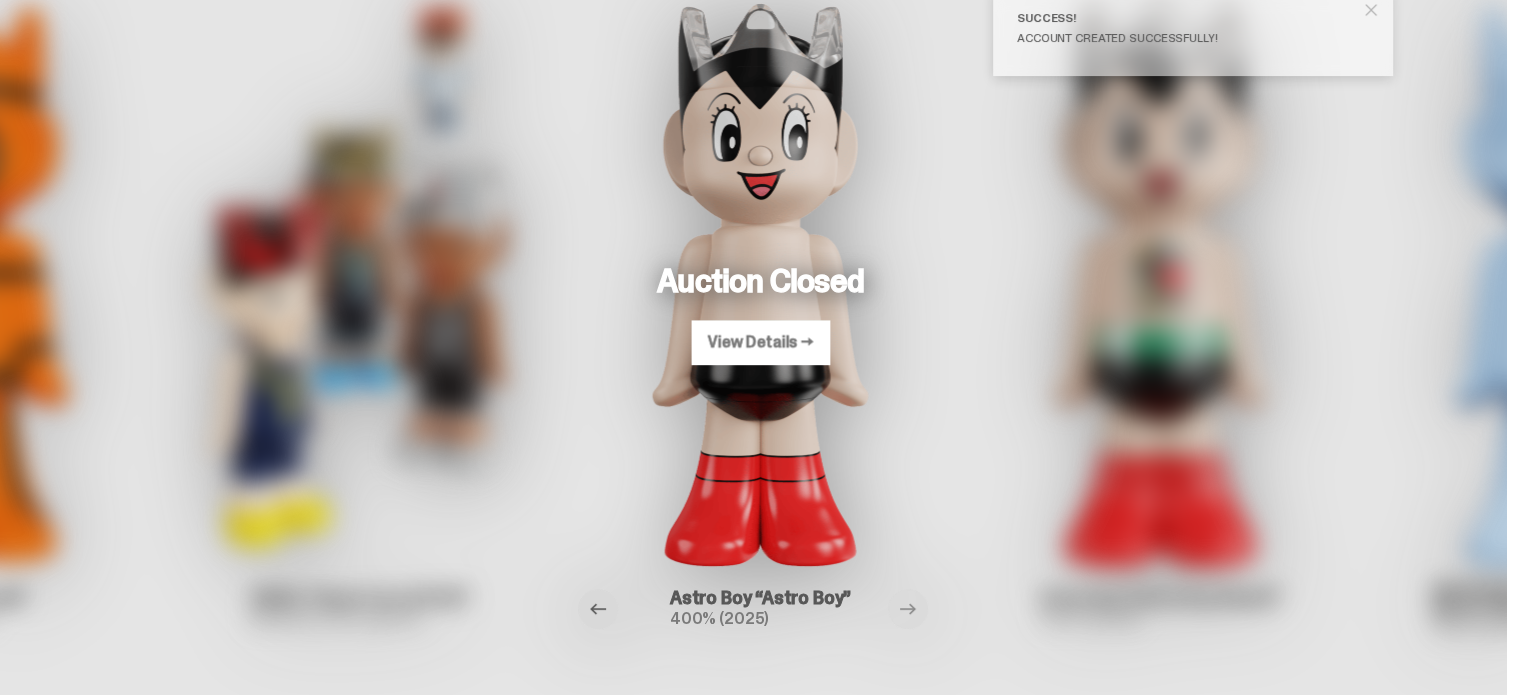 click at bounding box center (598, 609) 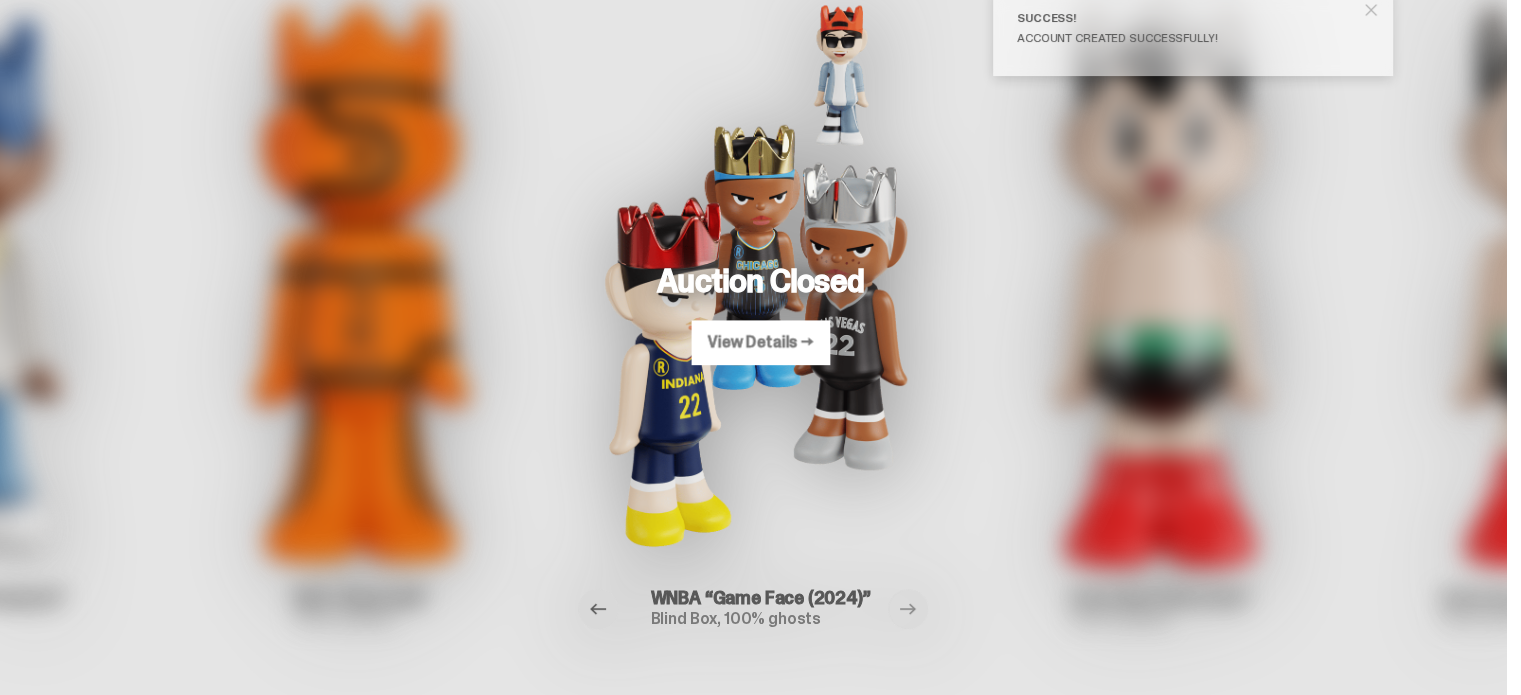 click at bounding box center [598, 609] 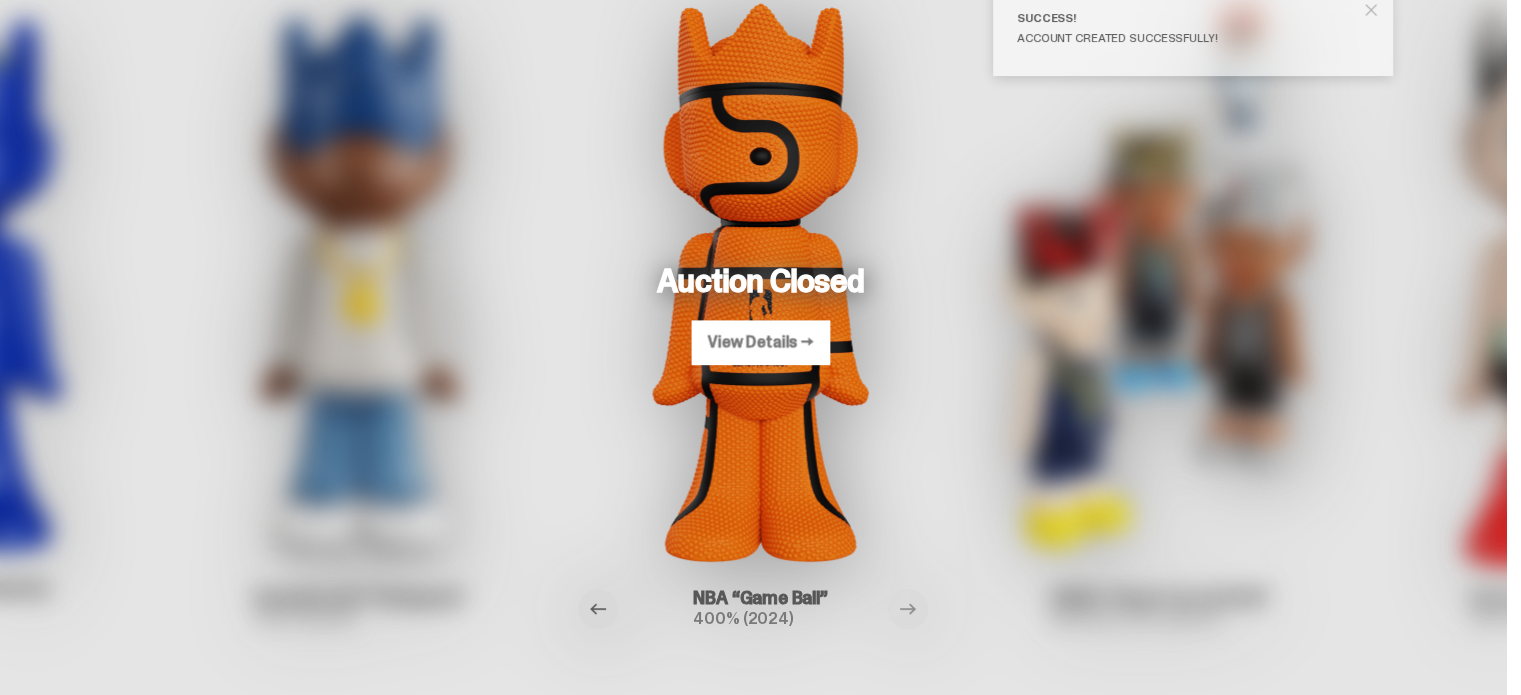 click at bounding box center [598, 609] 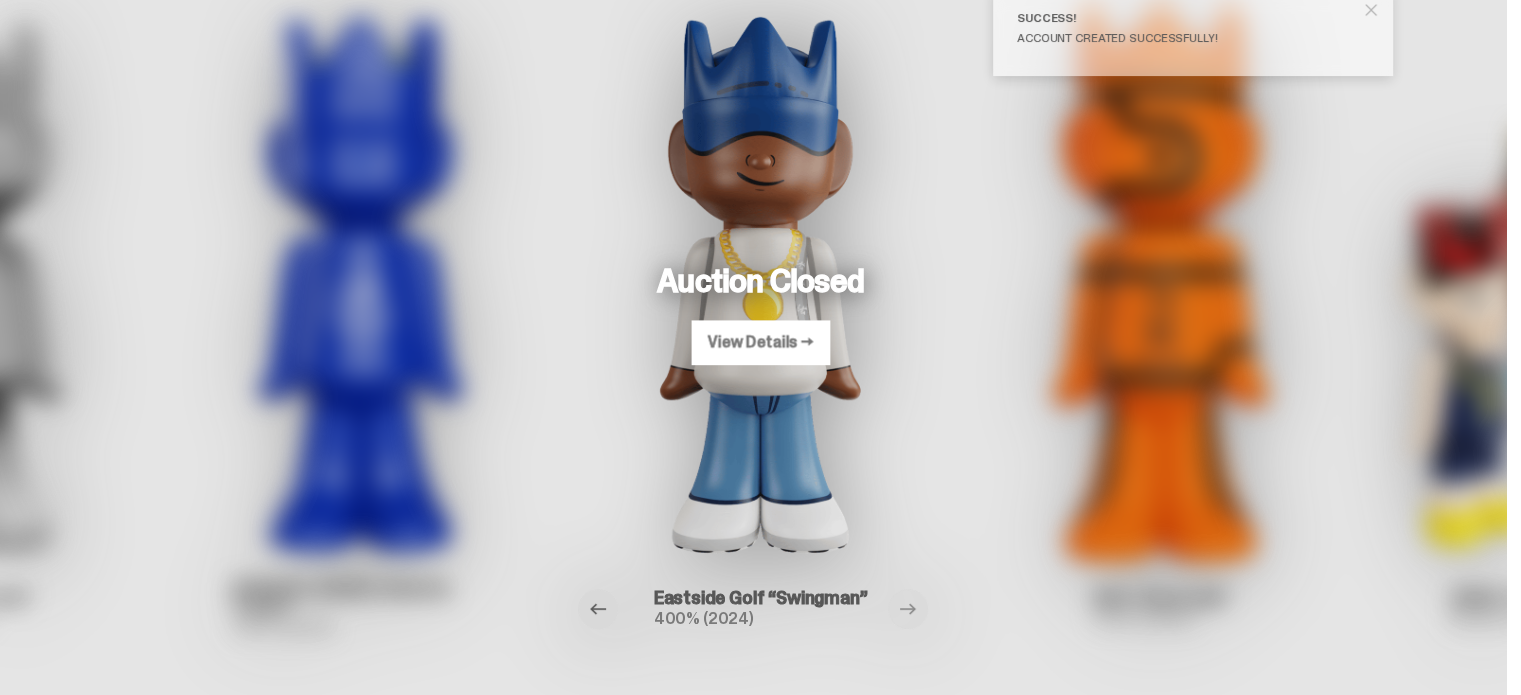 click at bounding box center [598, 609] 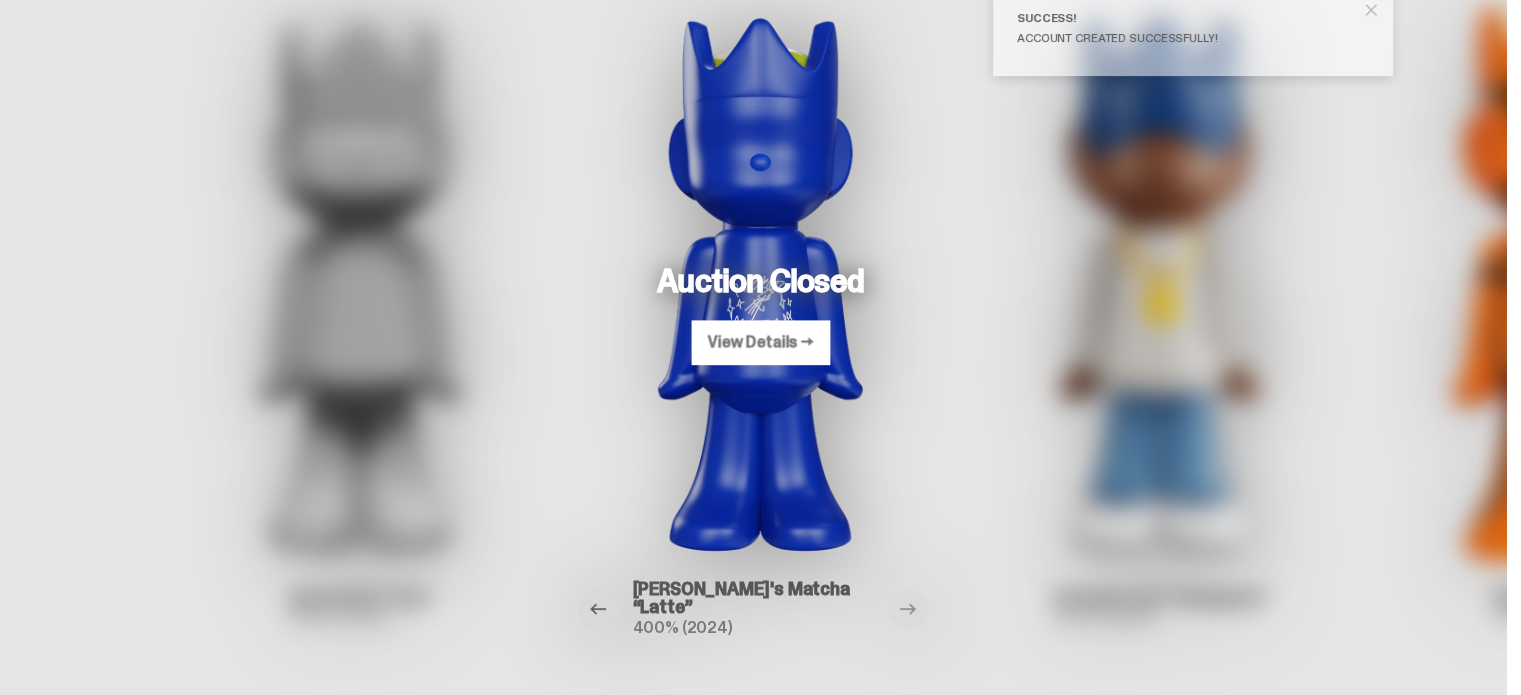 click at bounding box center [598, 609] 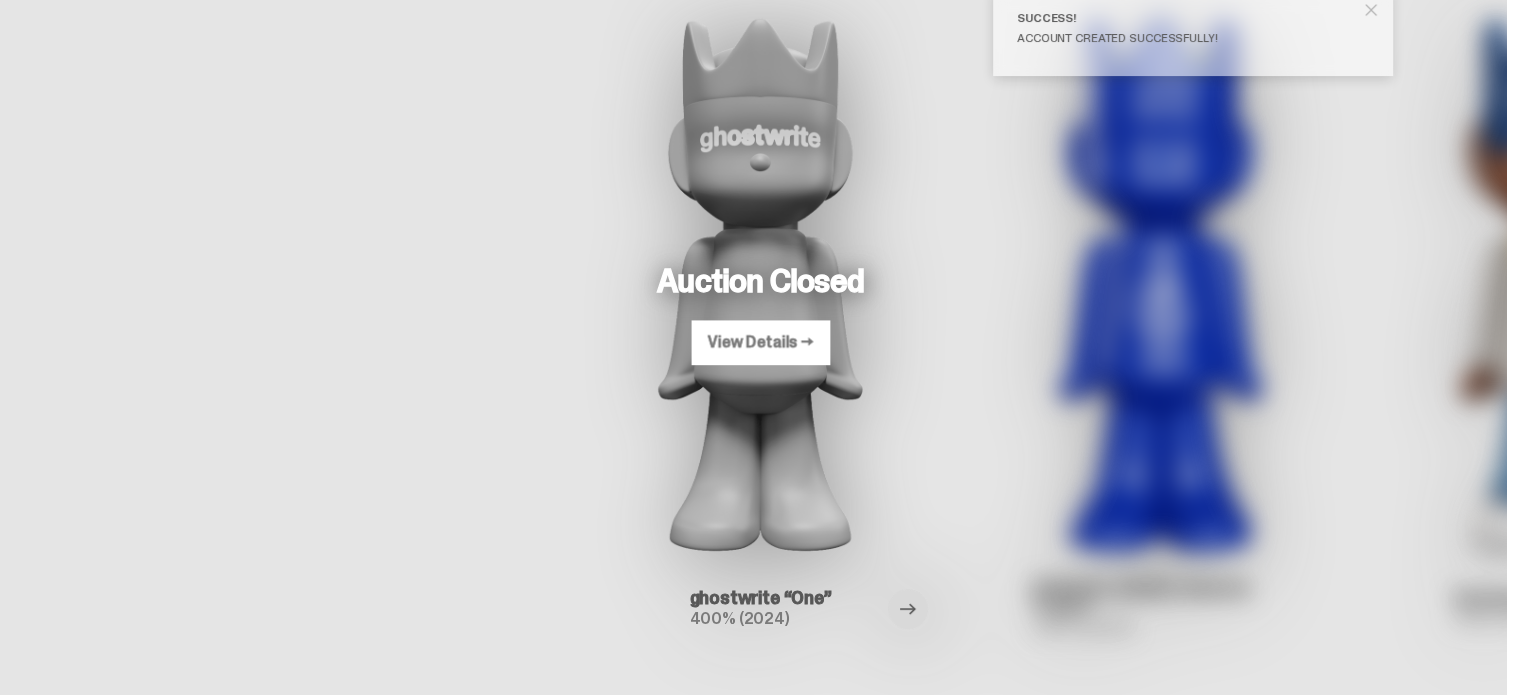 click at bounding box center [908, 609] 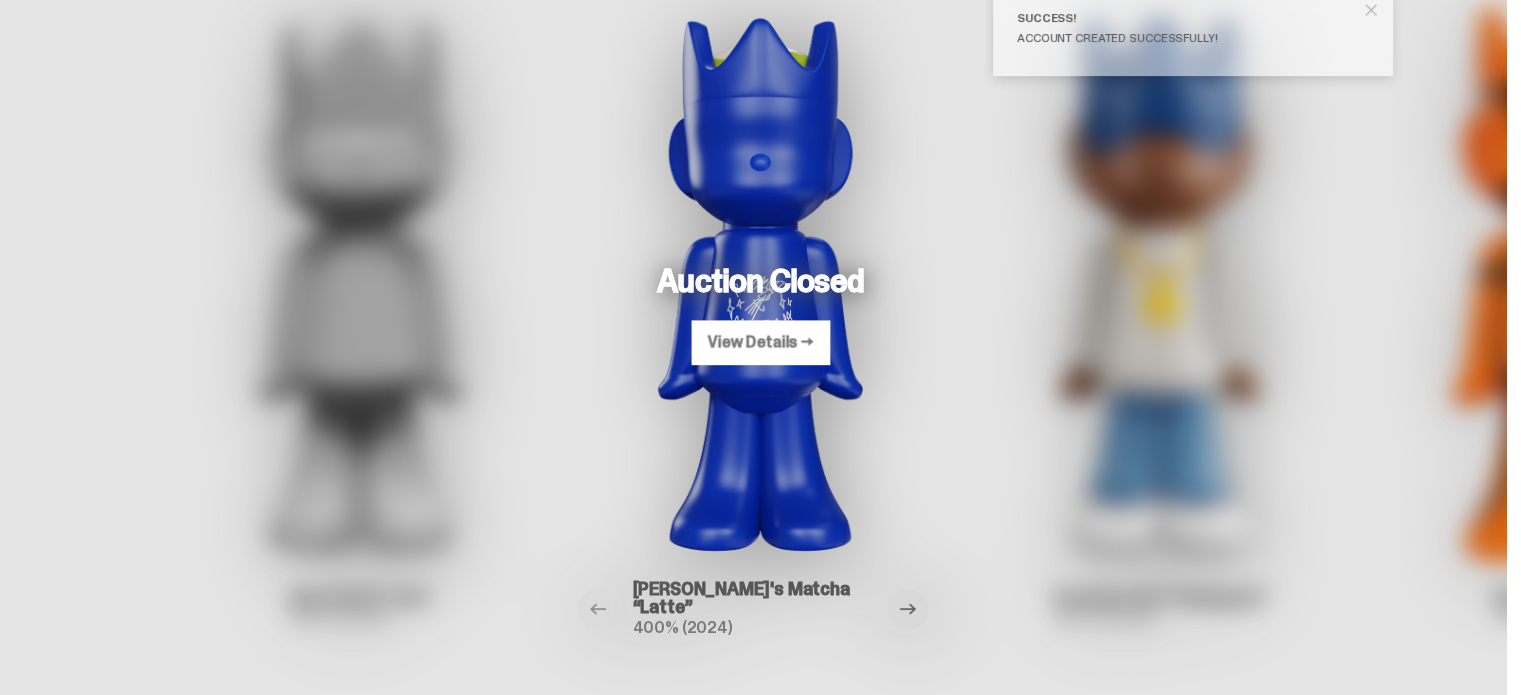 click at bounding box center (908, 609) 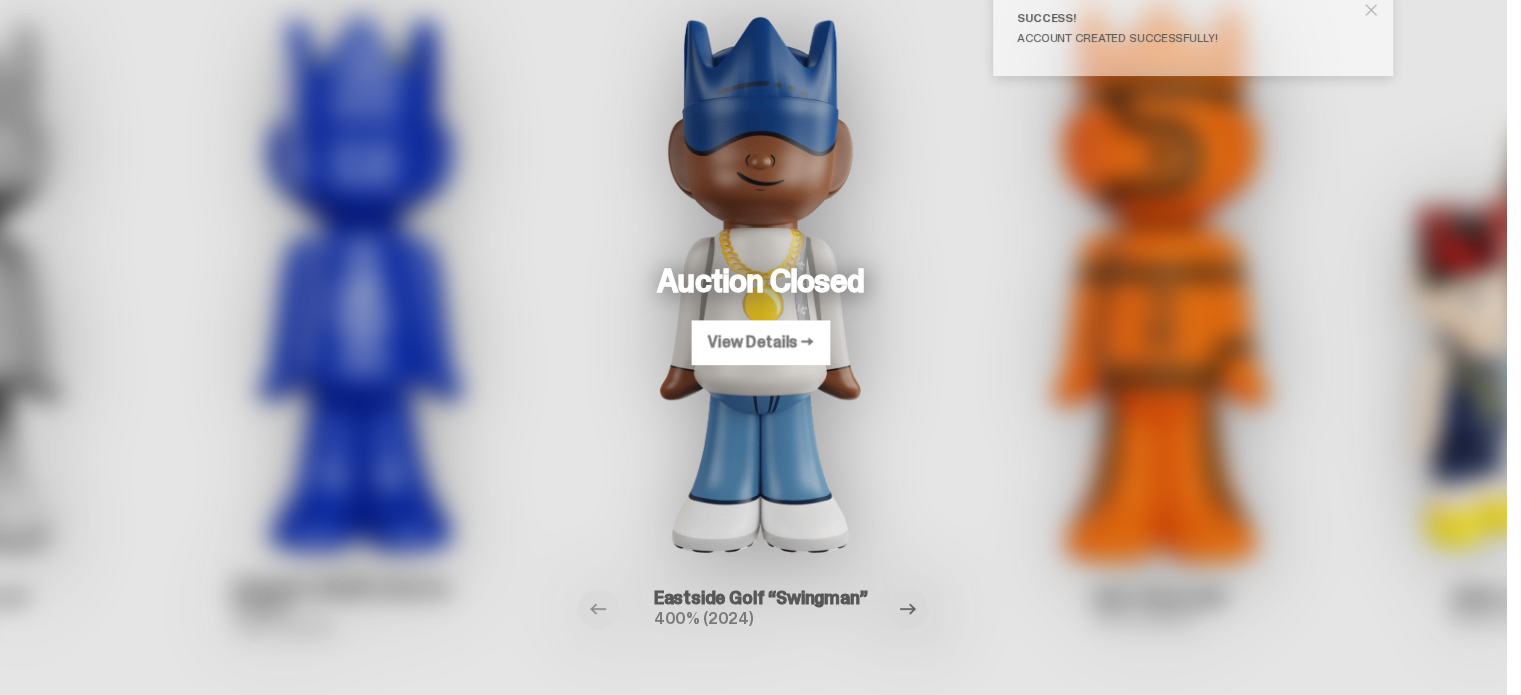 click at bounding box center (908, 609) 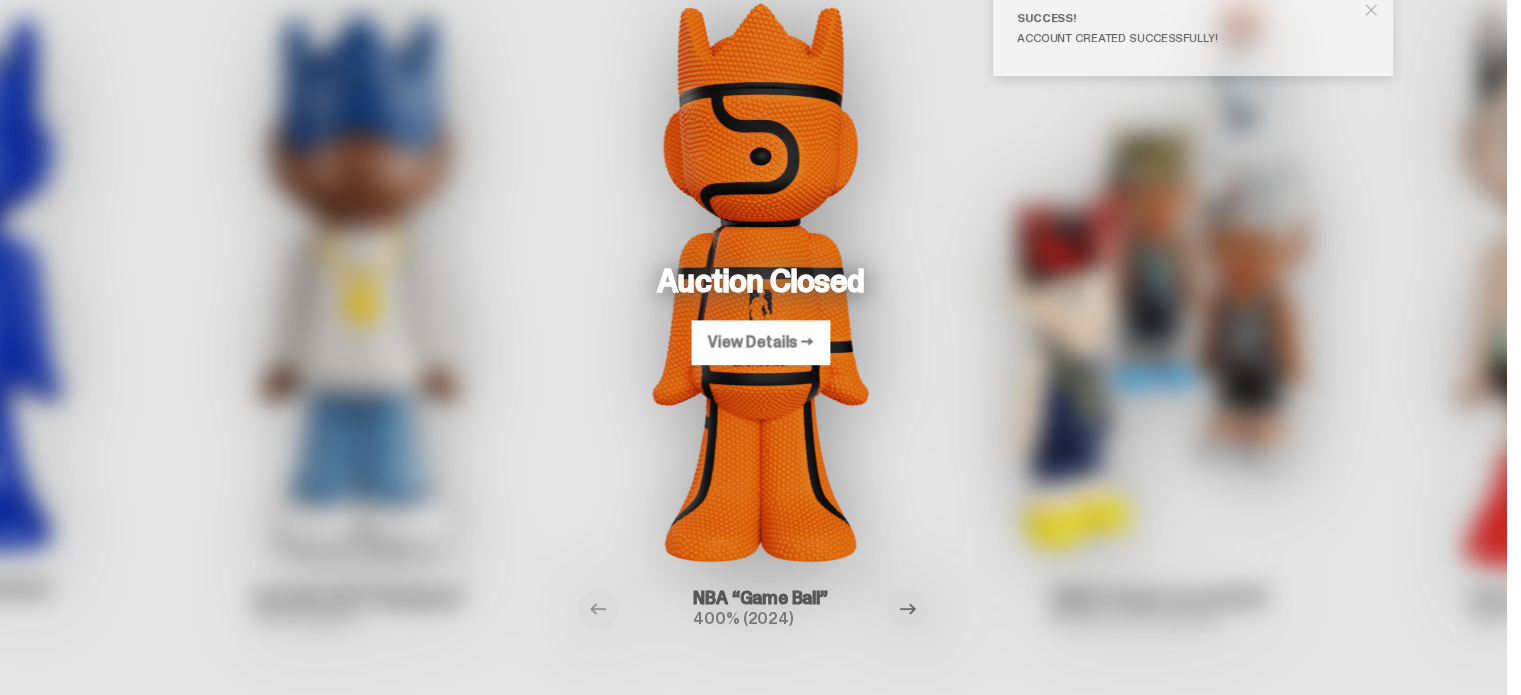 click at bounding box center [908, 609] 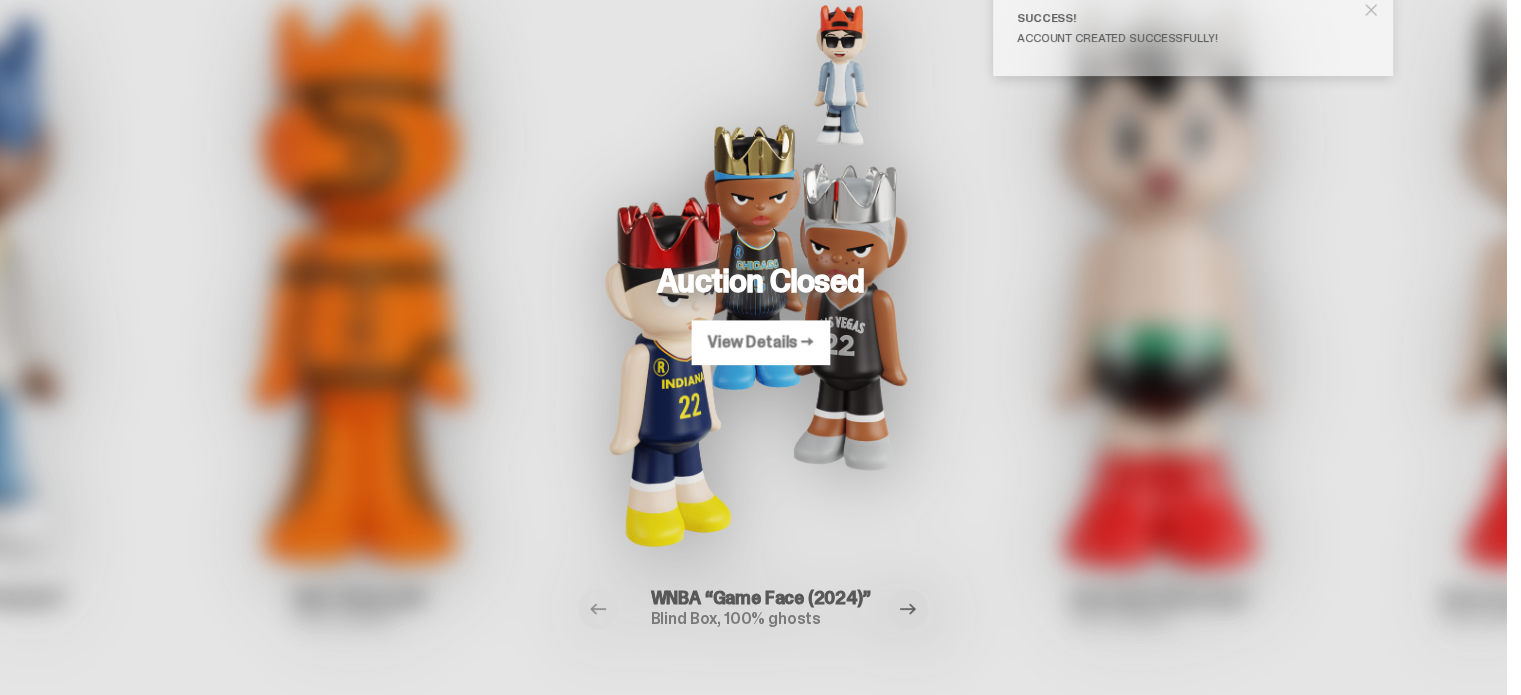 click at bounding box center (908, 609) 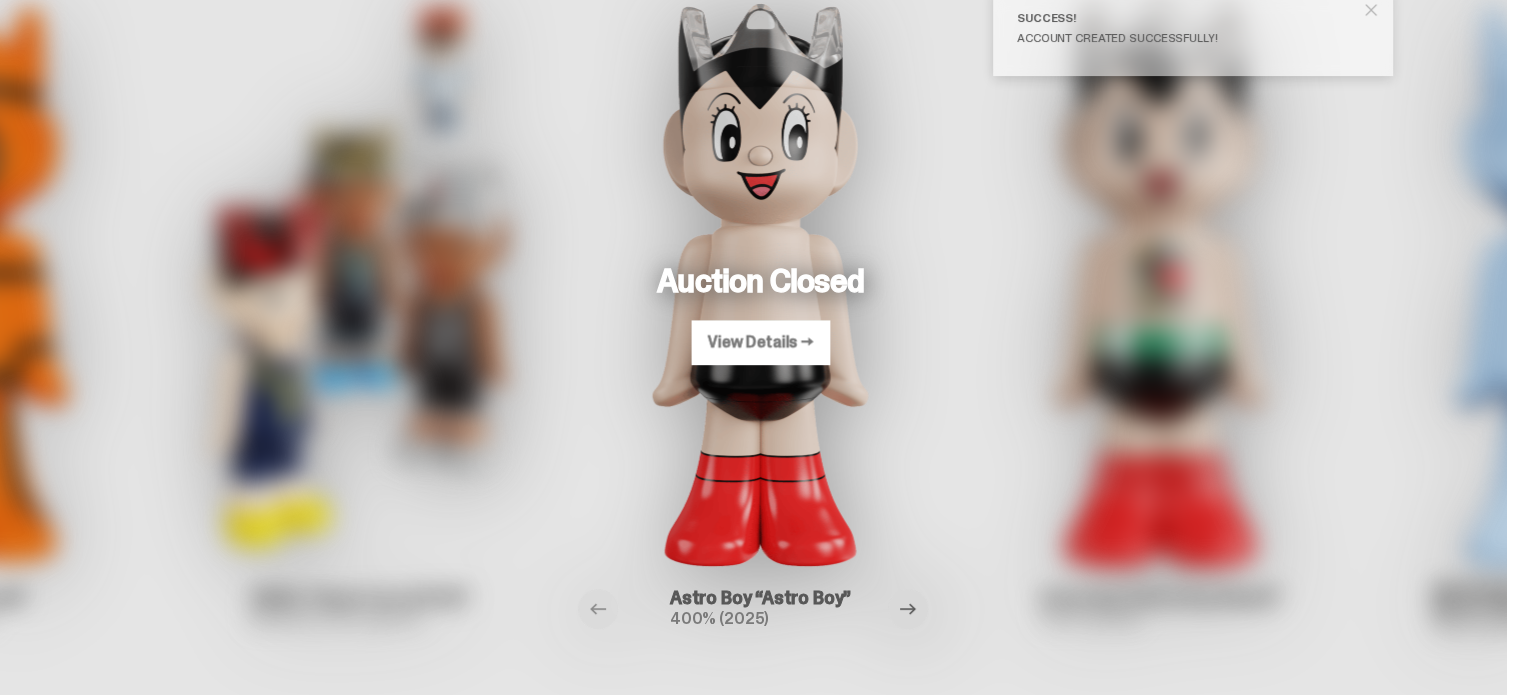 click at bounding box center (908, 609) 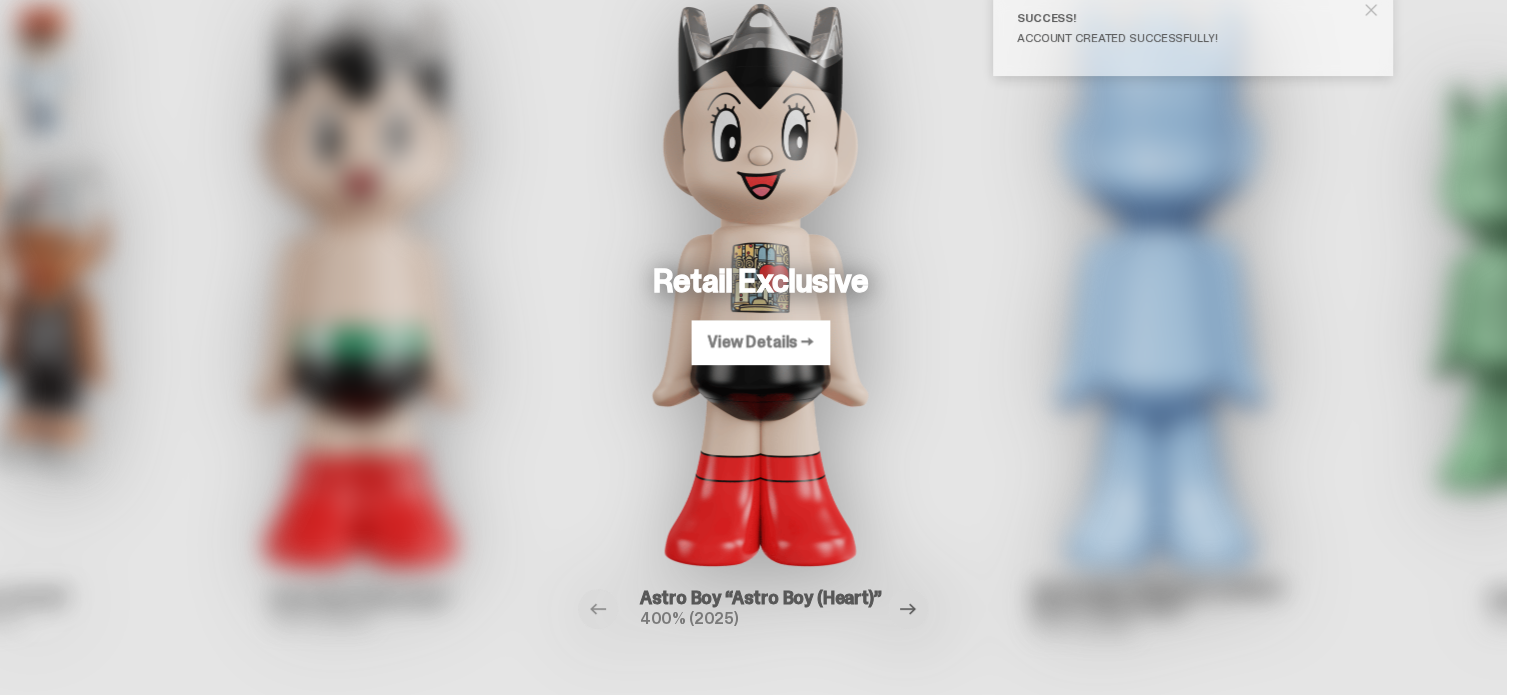 click at bounding box center (908, 609) 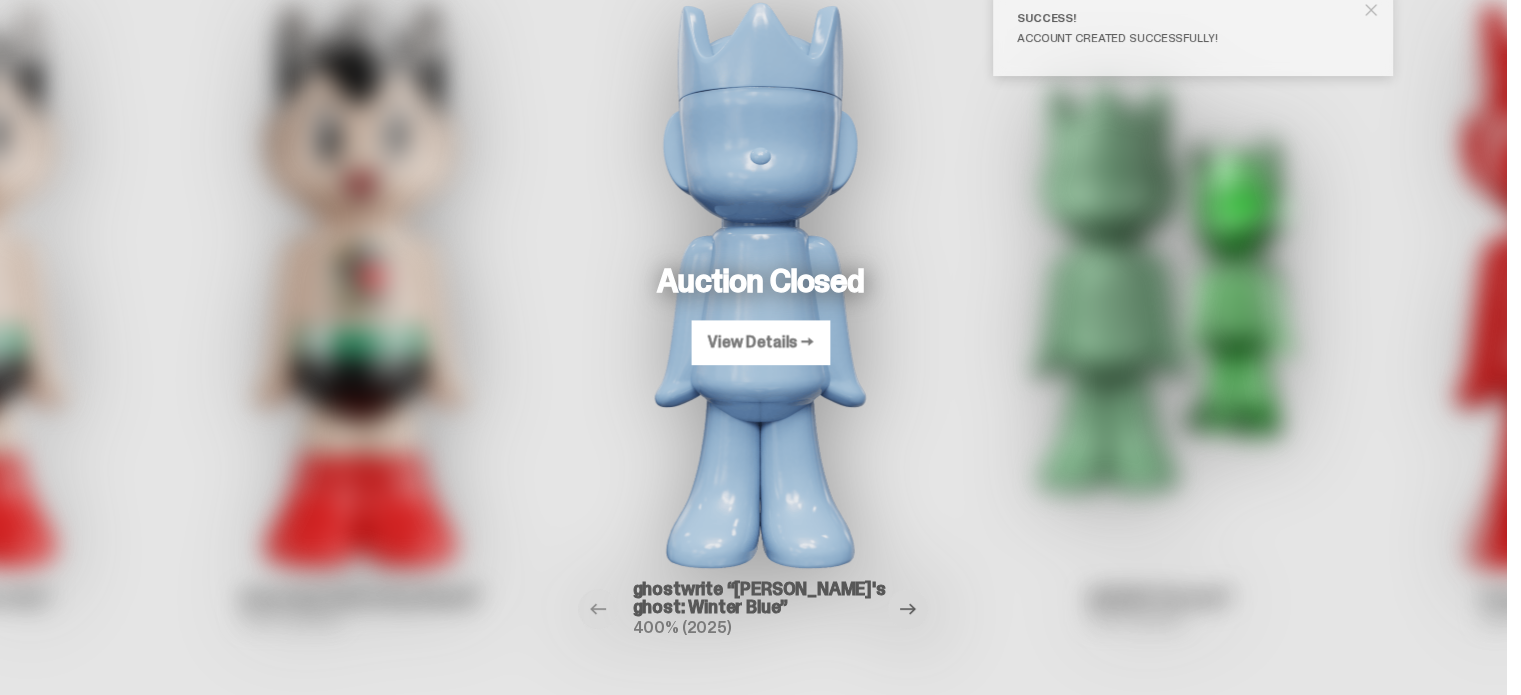 click at bounding box center (908, 609) 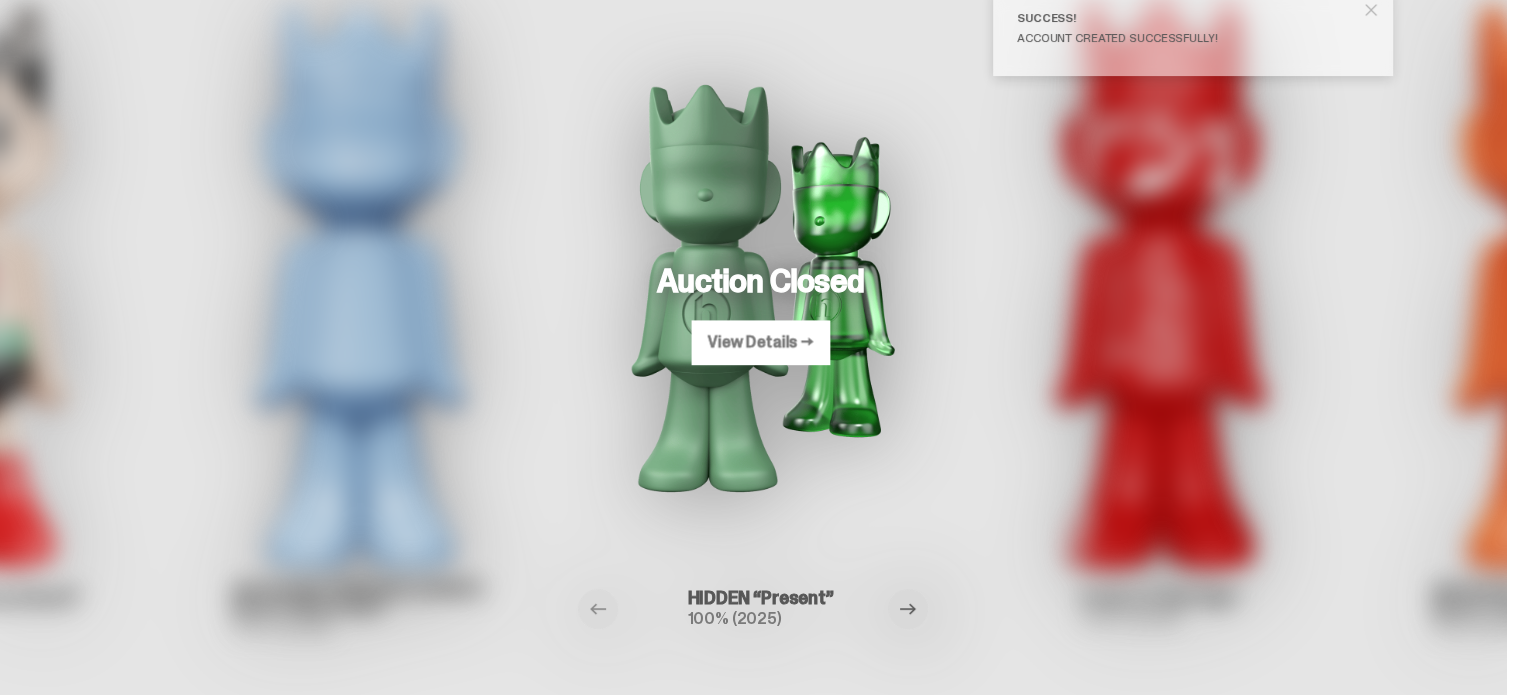 click at bounding box center [908, 609] 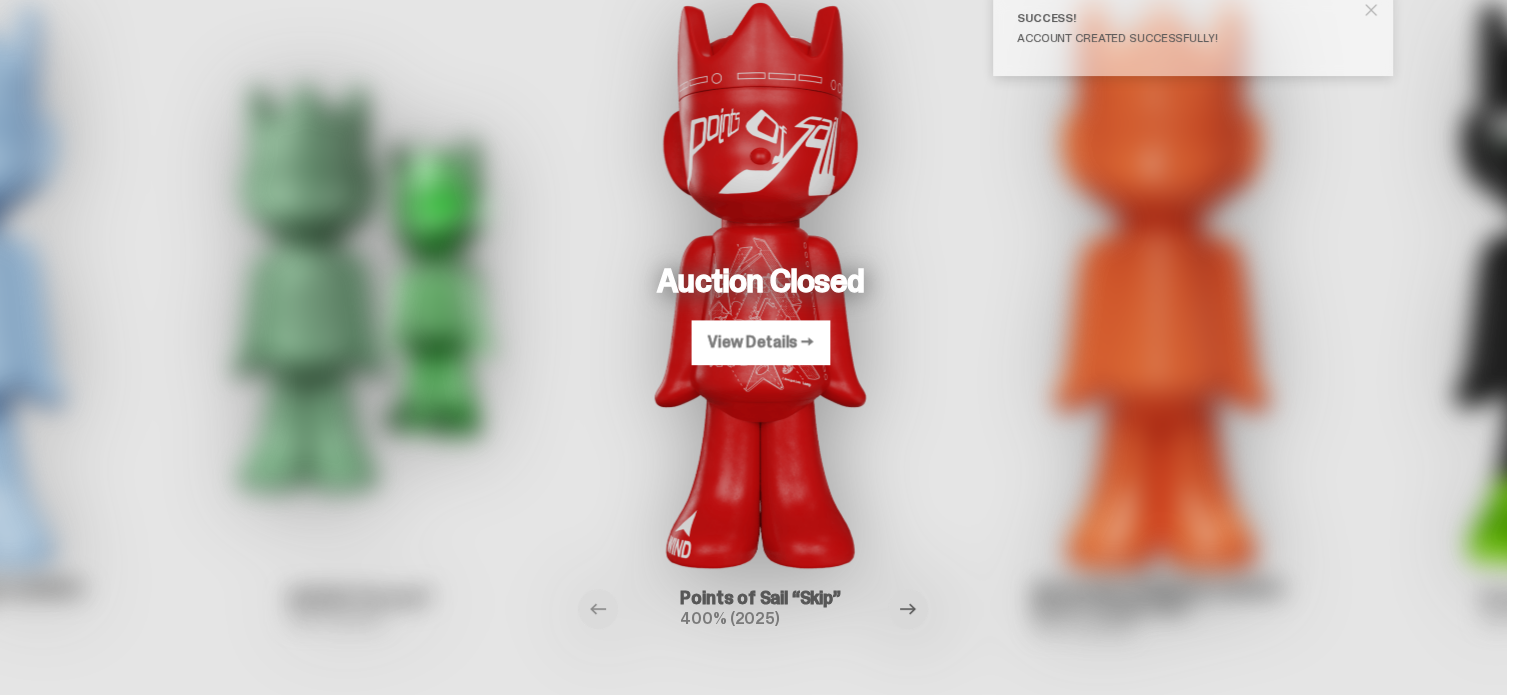 click at bounding box center (908, 609) 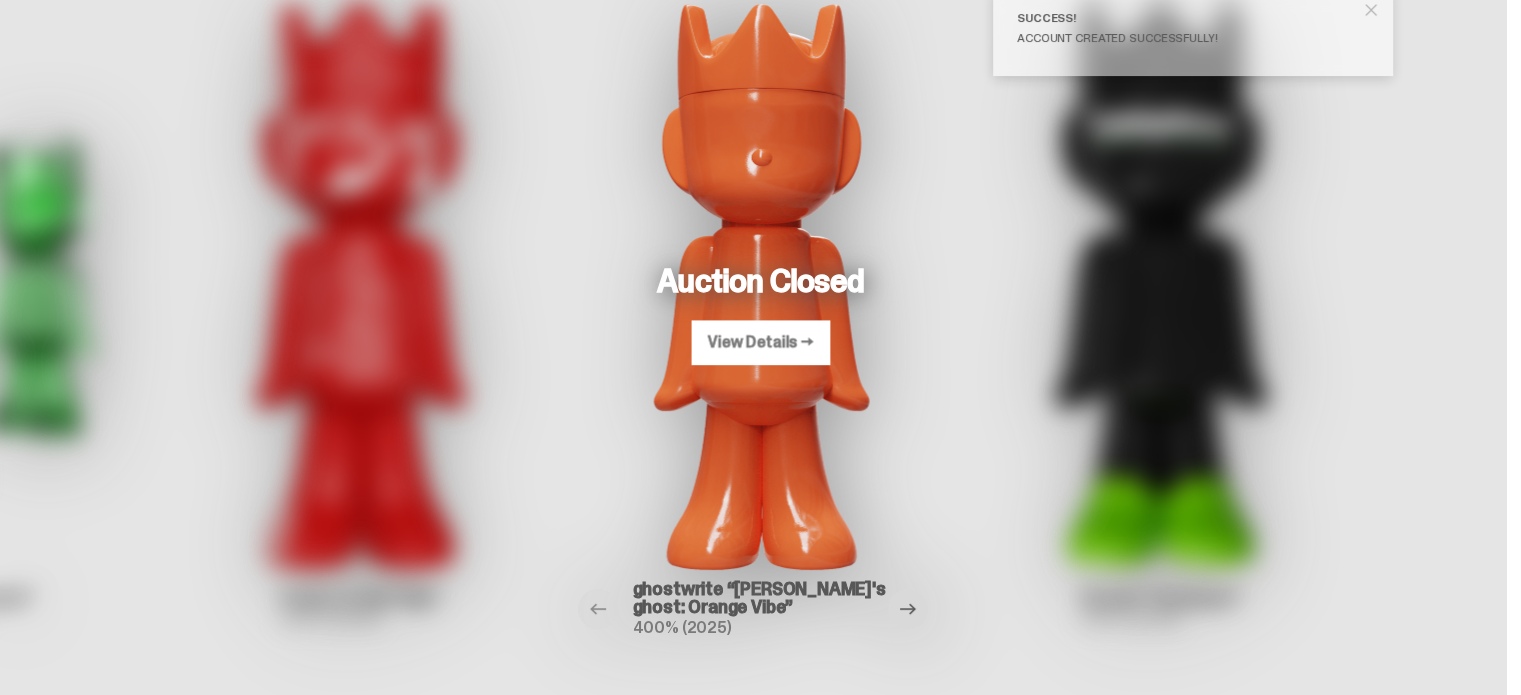 click at bounding box center [908, 609] 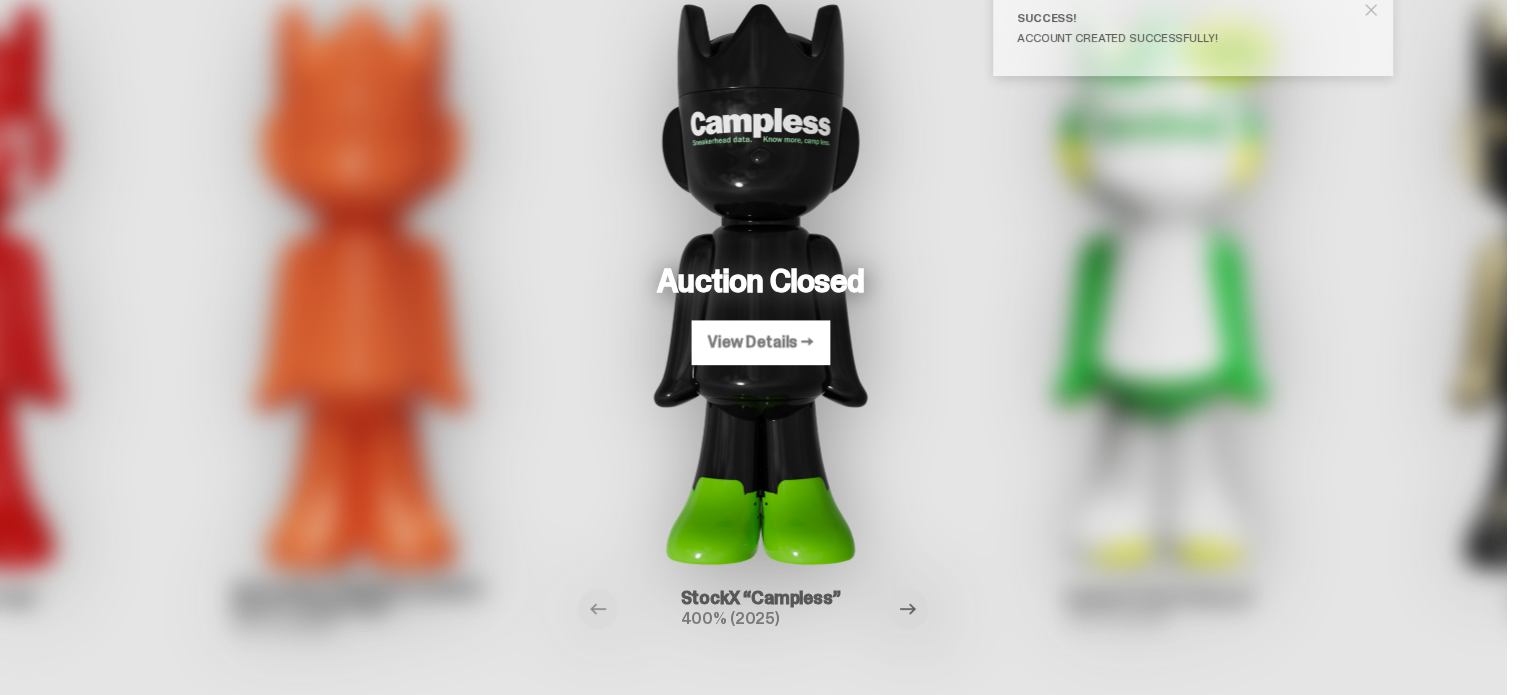 click at bounding box center (908, 609) 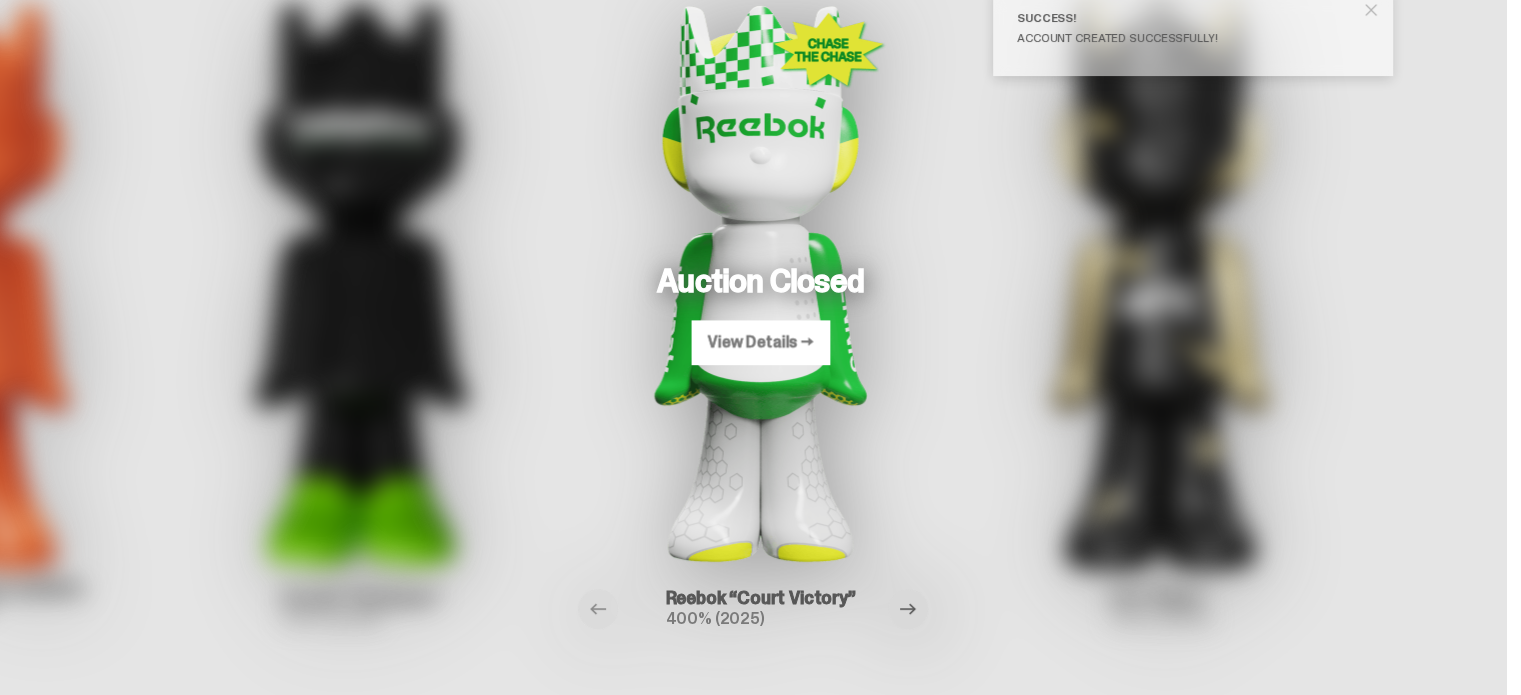 click at bounding box center (908, 609) 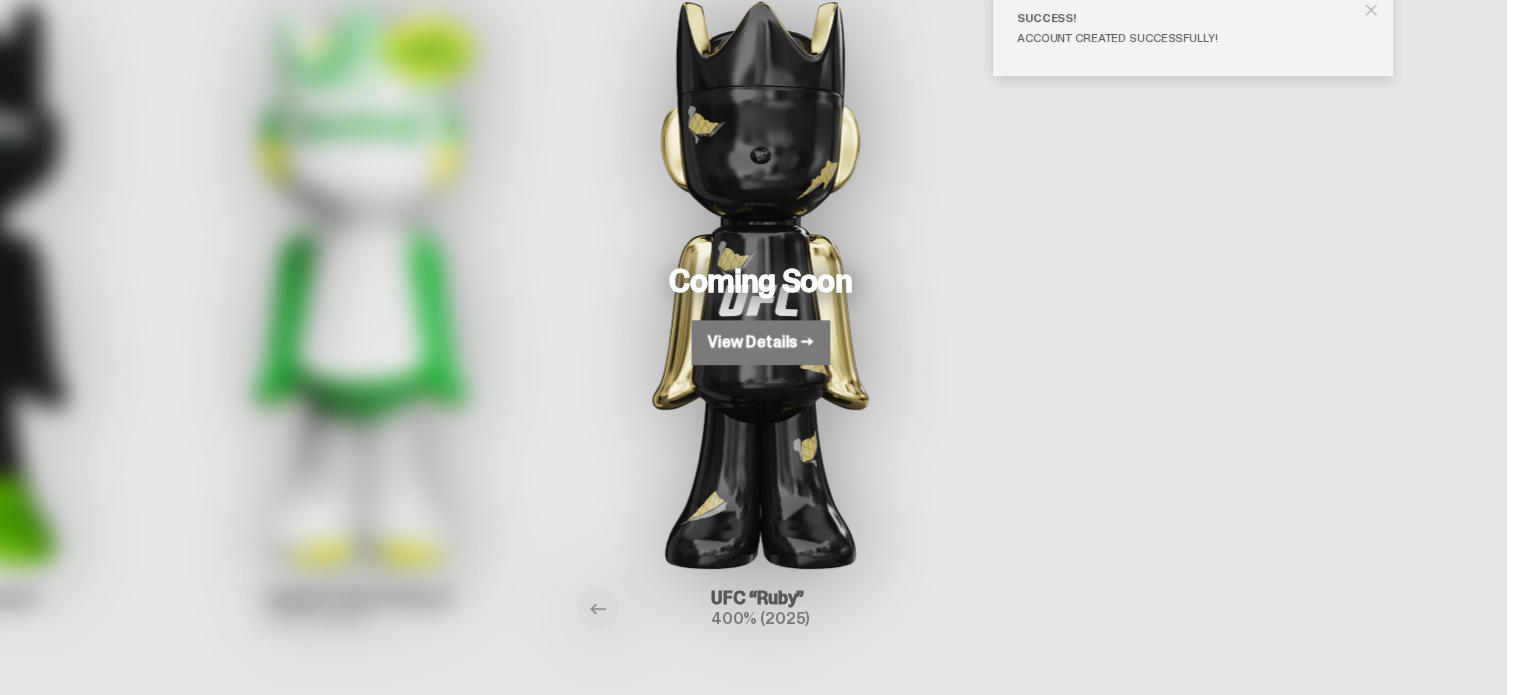 click on "View Details →" at bounding box center [761, 342] 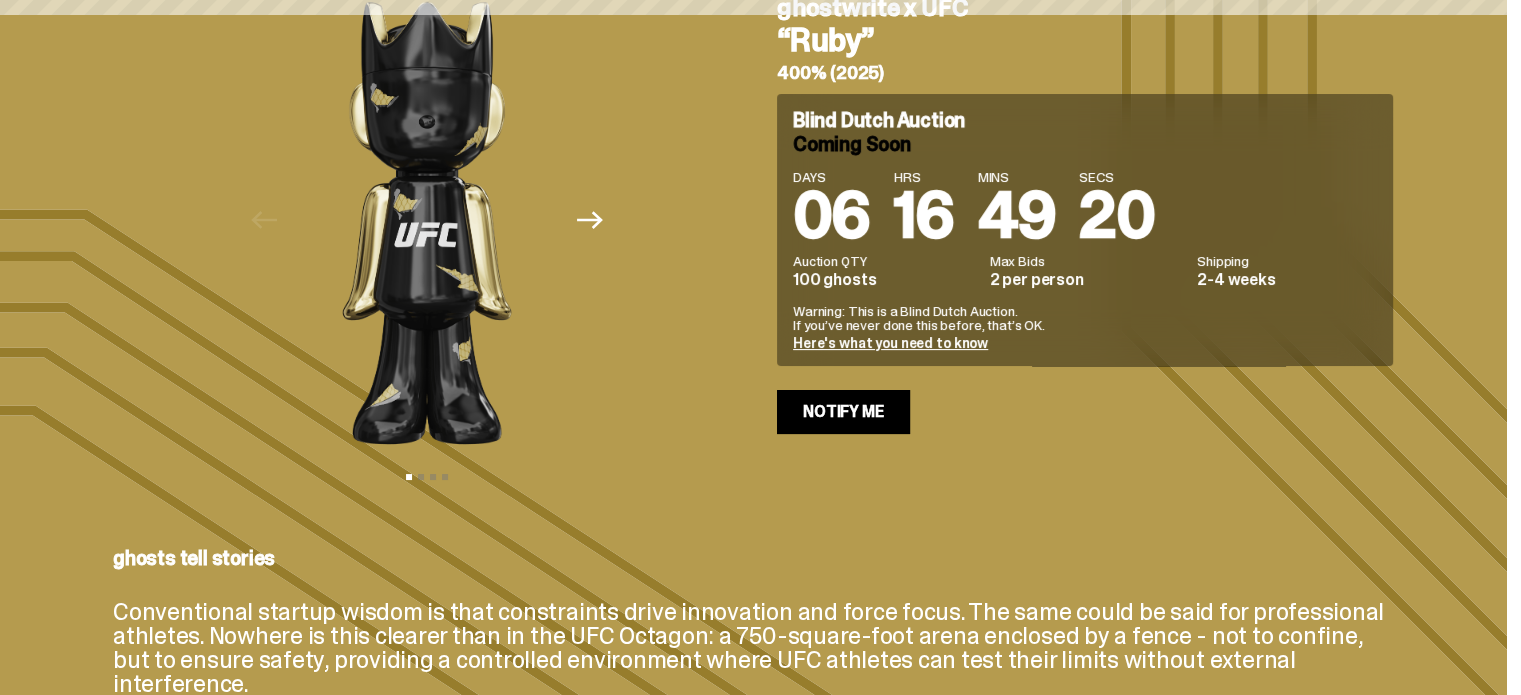 scroll, scrollTop: 0, scrollLeft: 0, axis: both 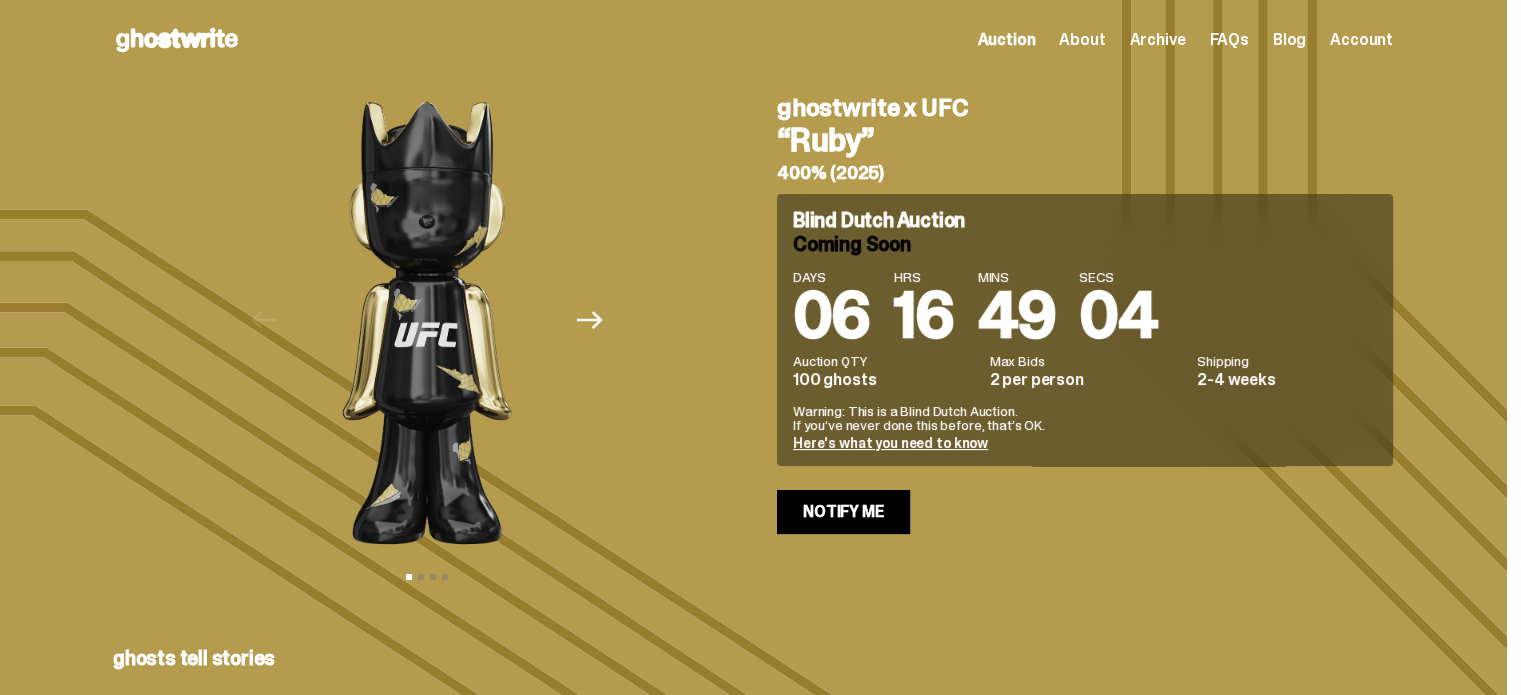 click on "Here's what you need to know" at bounding box center (890, 443) 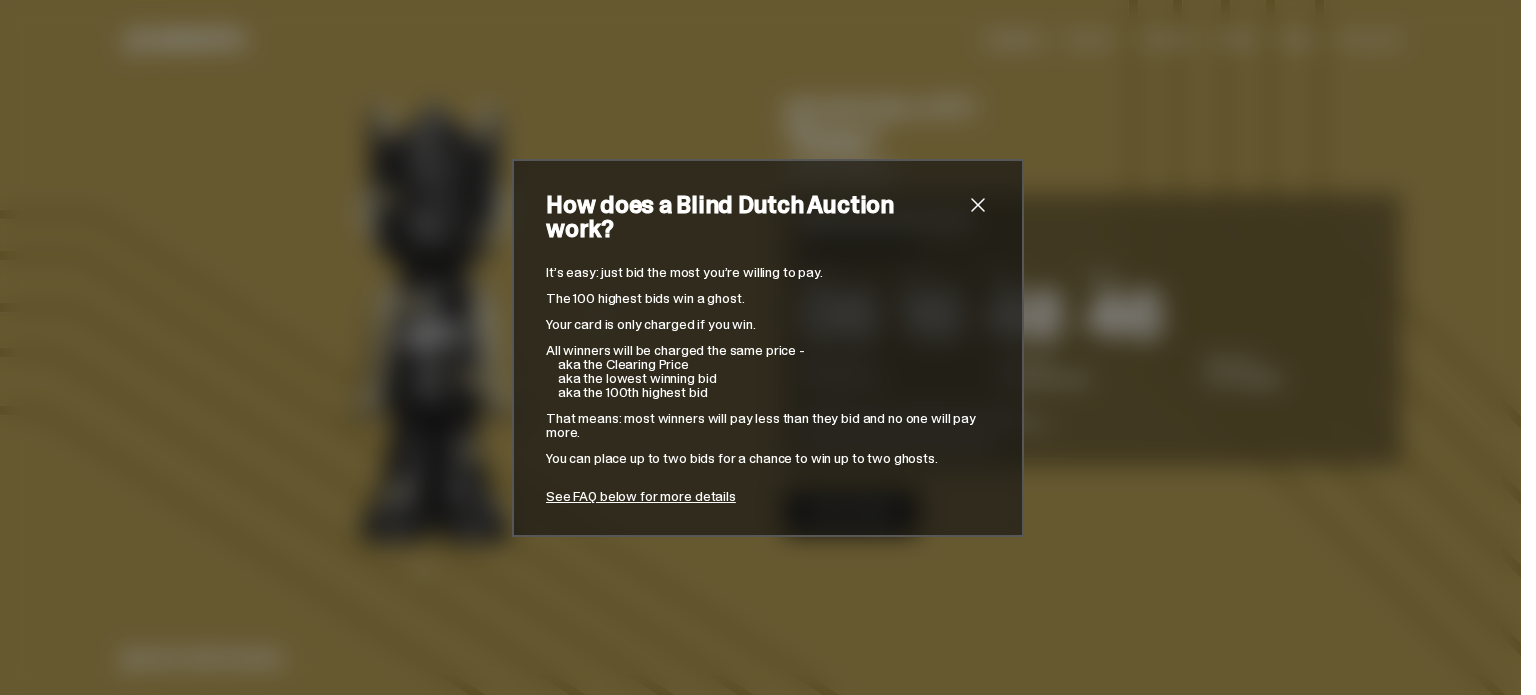 click at bounding box center (978, 205) 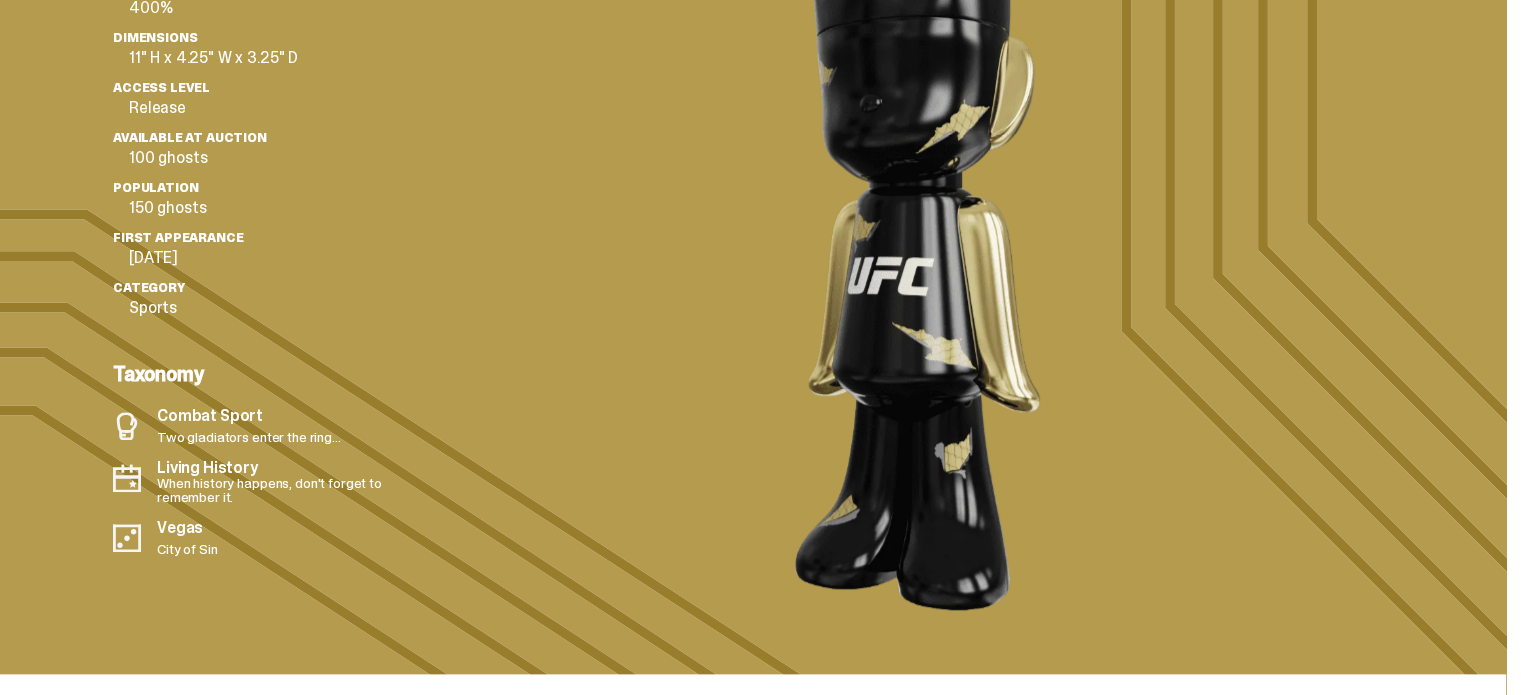 scroll, scrollTop: 1700, scrollLeft: 0, axis: vertical 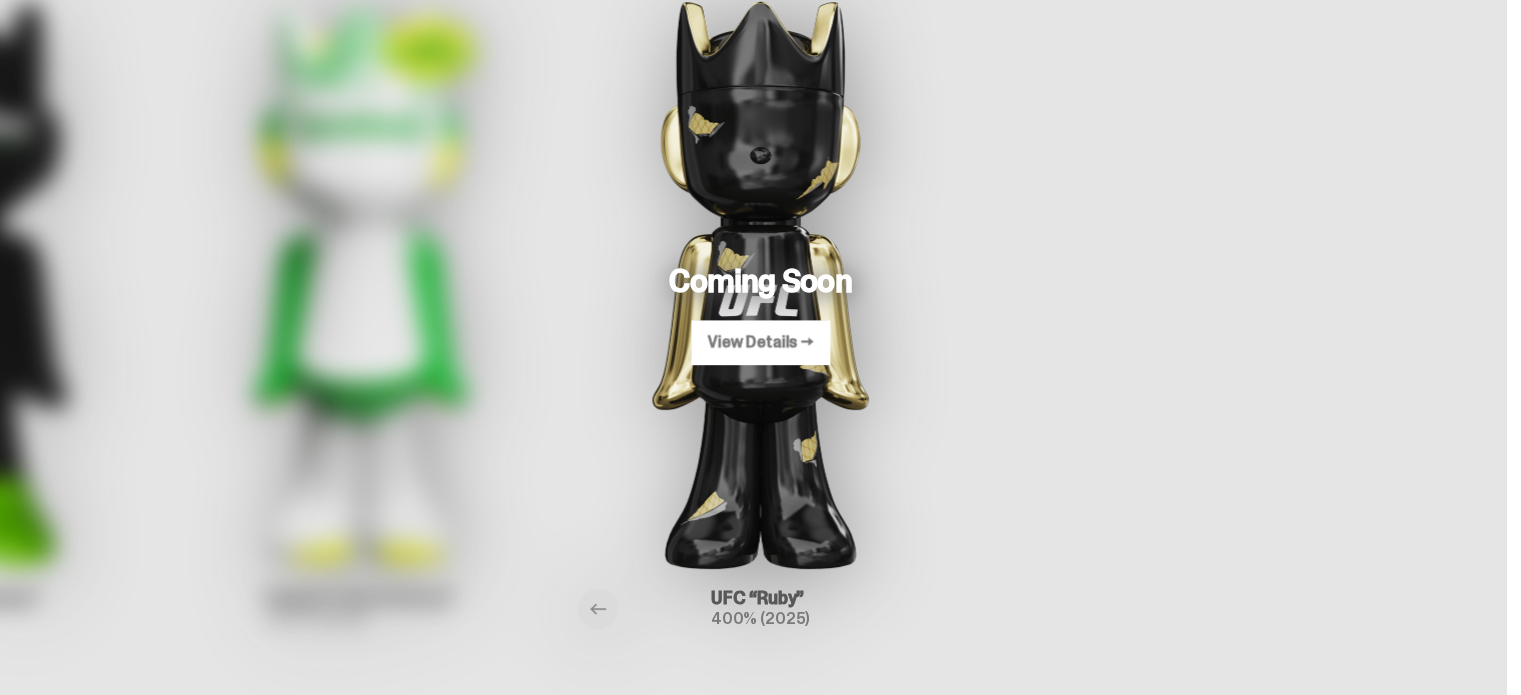 click on "Auction Closed" at bounding box center (360, 281) 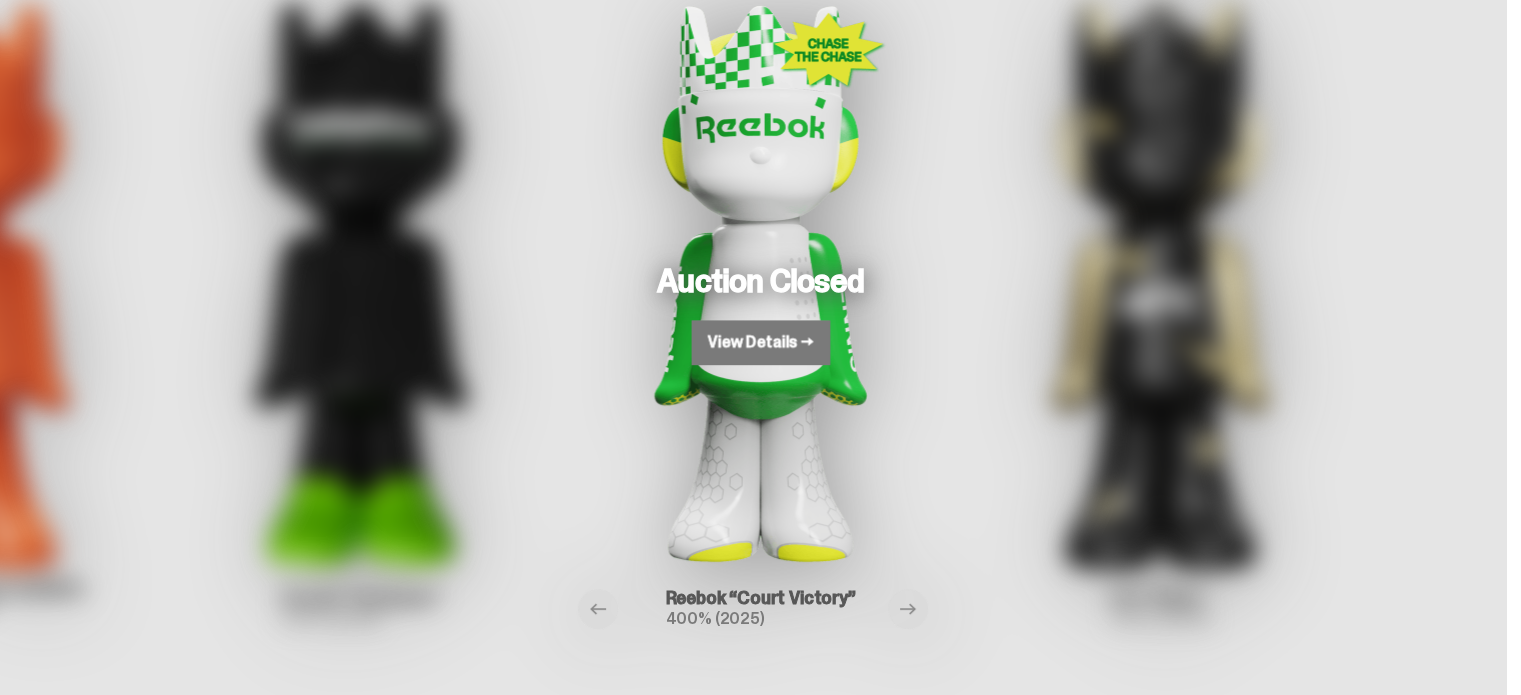 click on "View Details →" at bounding box center [761, 342] 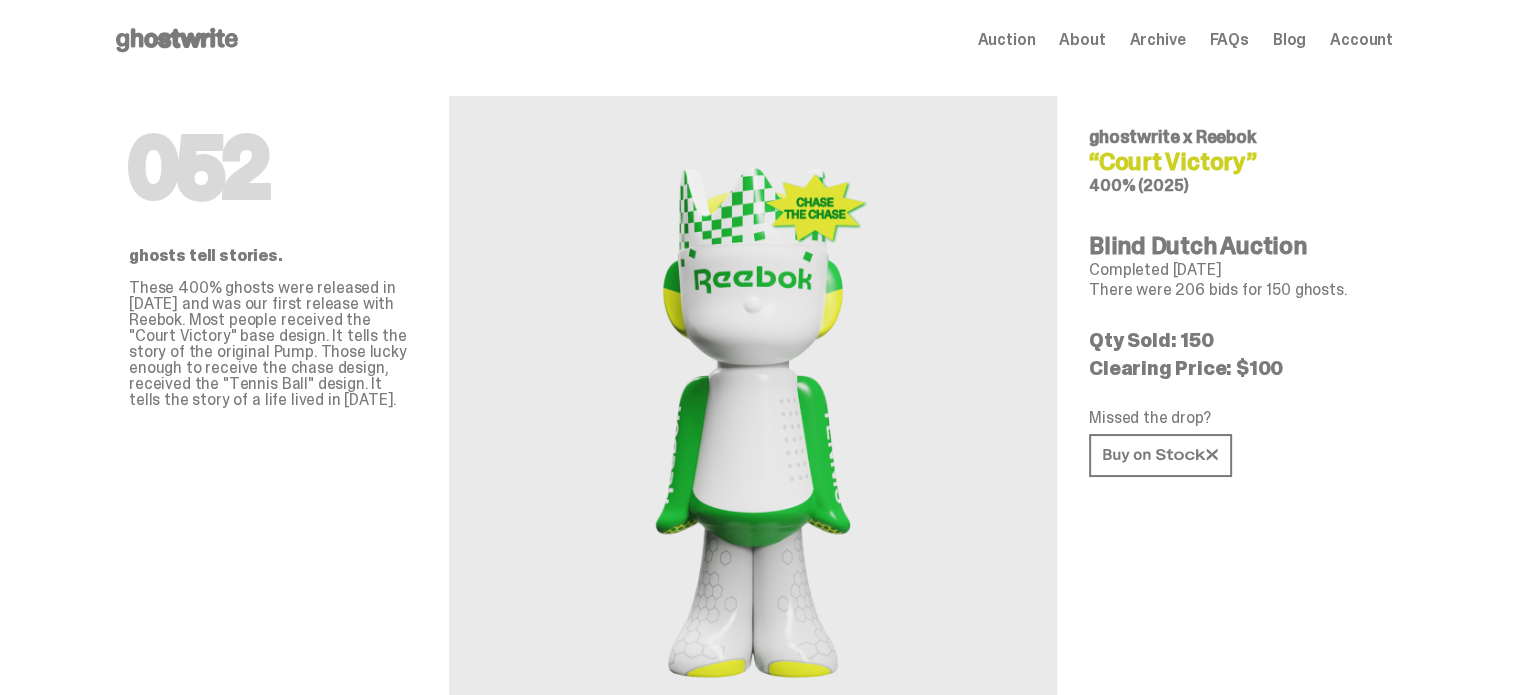 drag, startPoint x: 1180, startPoint y: 334, endPoint x: 1227, endPoint y: 338, distance: 47.169907 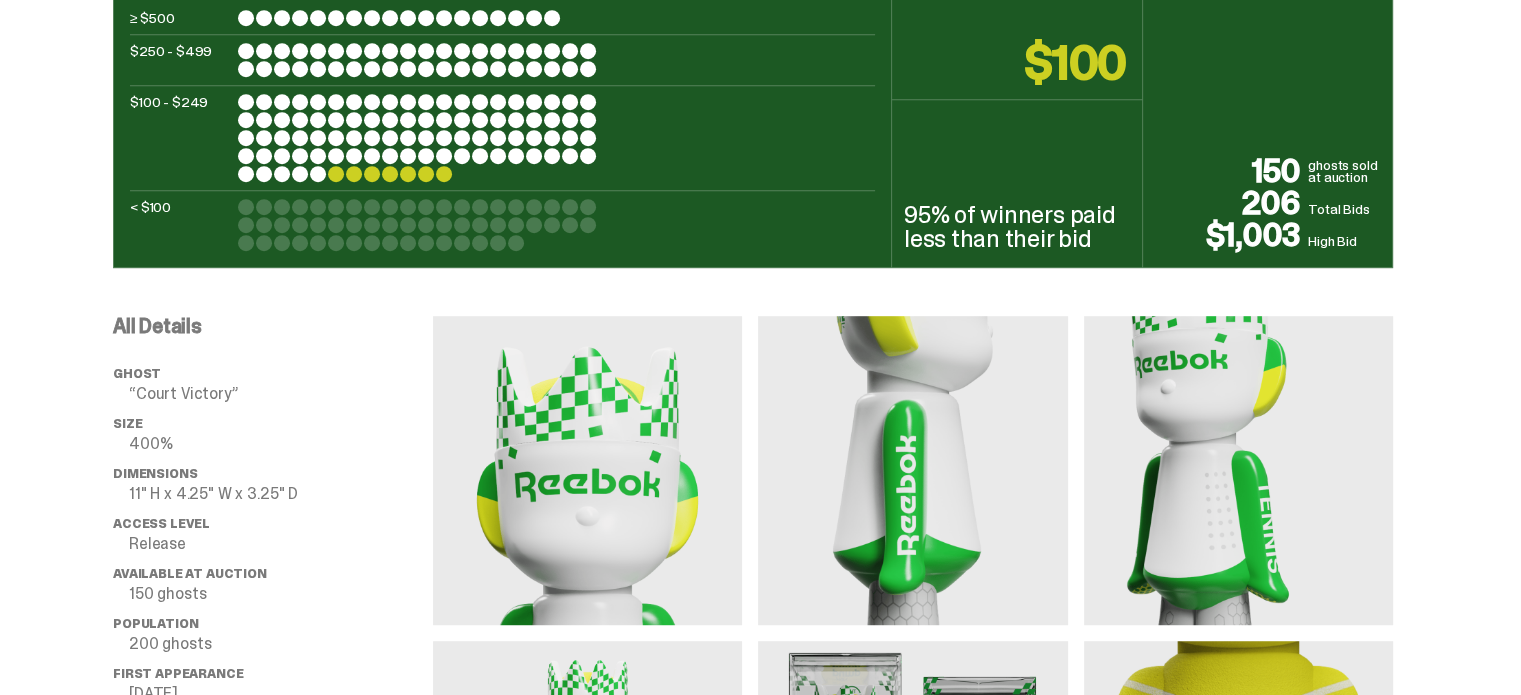 scroll, scrollTop: 1100, scrollLeft: 0, axis: vertical 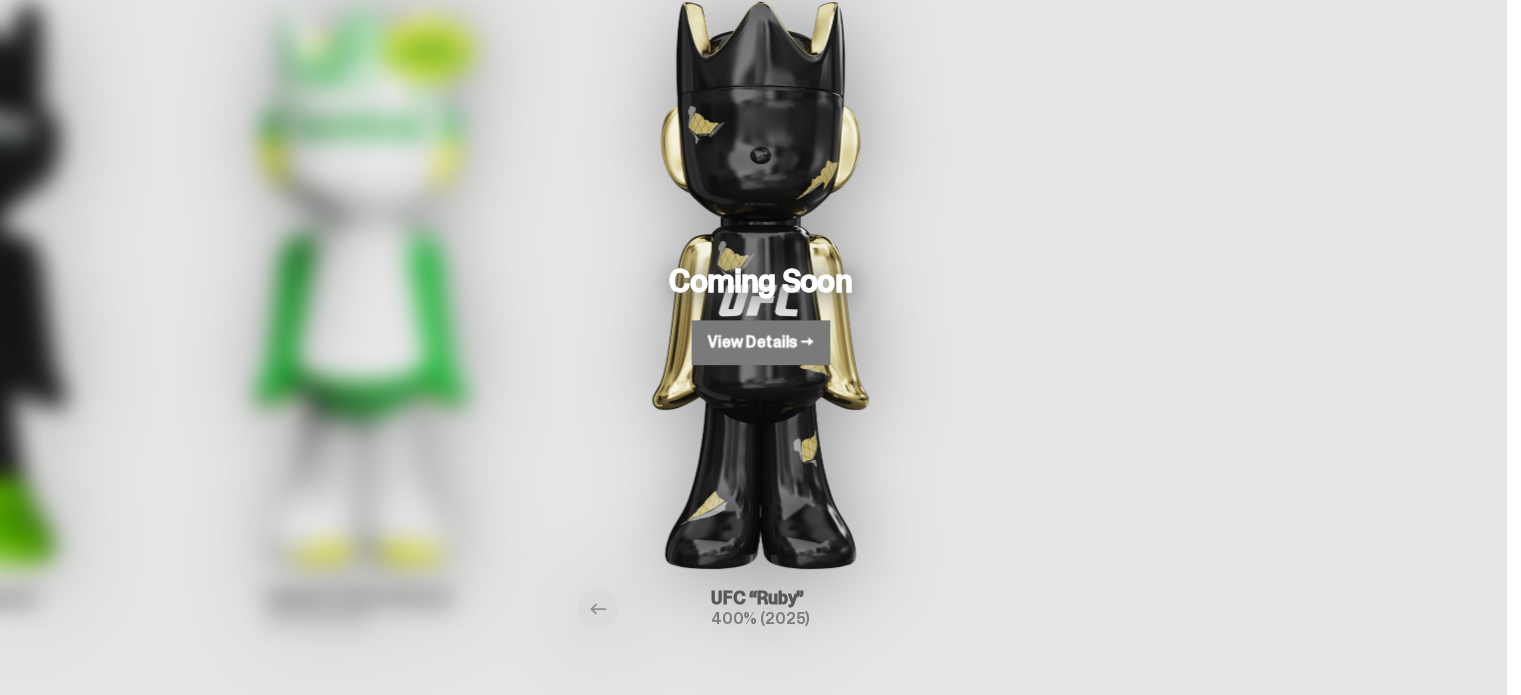click on "View Details →" at bounding box center [761, 342] 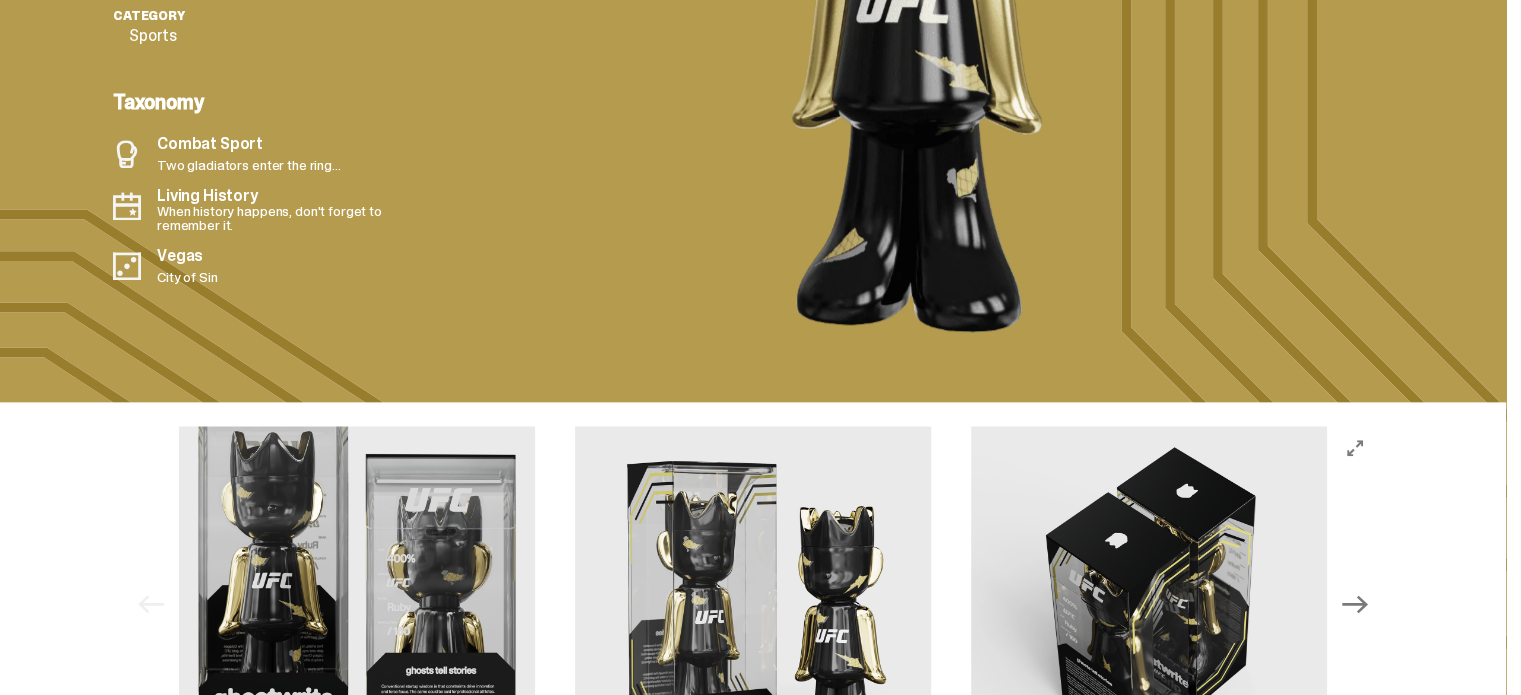 scroll, scrollTop: 2400, scrollLeft: 0, axis: vertical 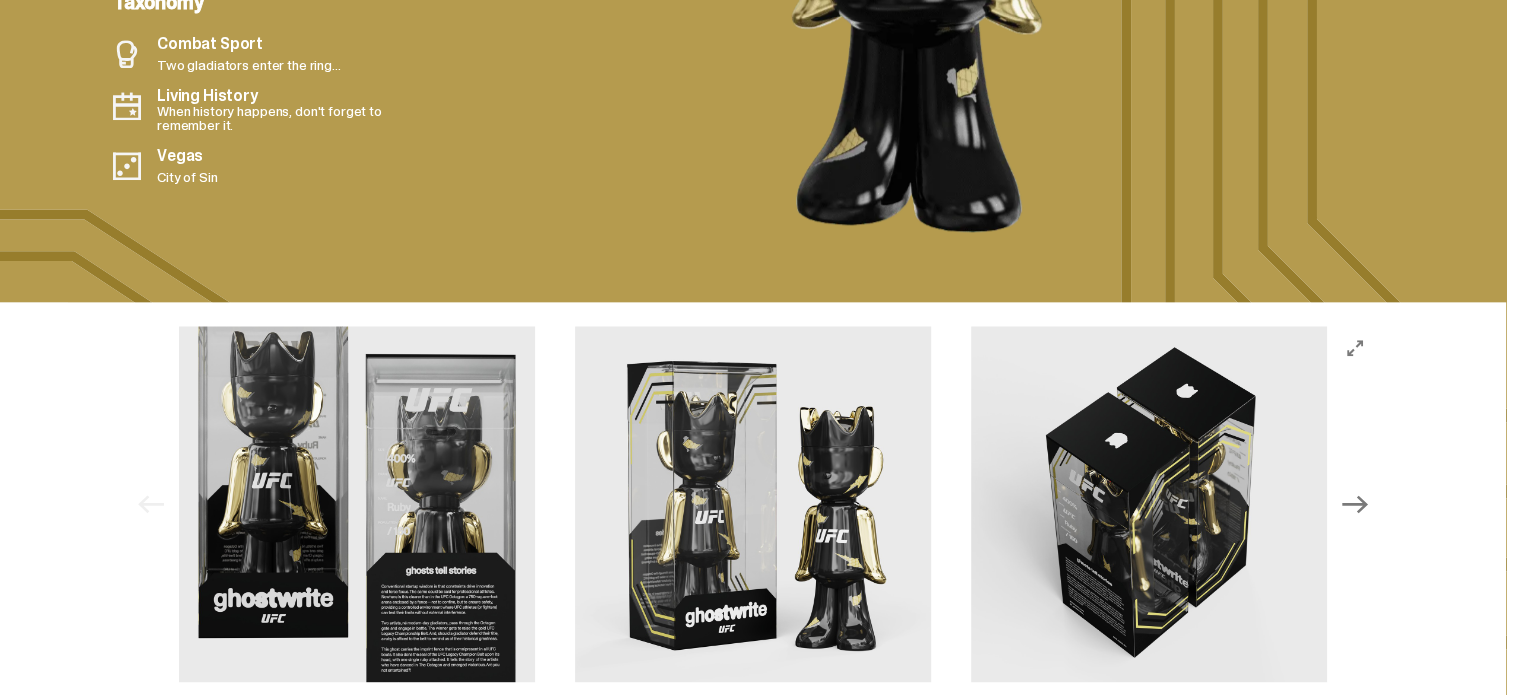 click at bounding box center [357, 504] 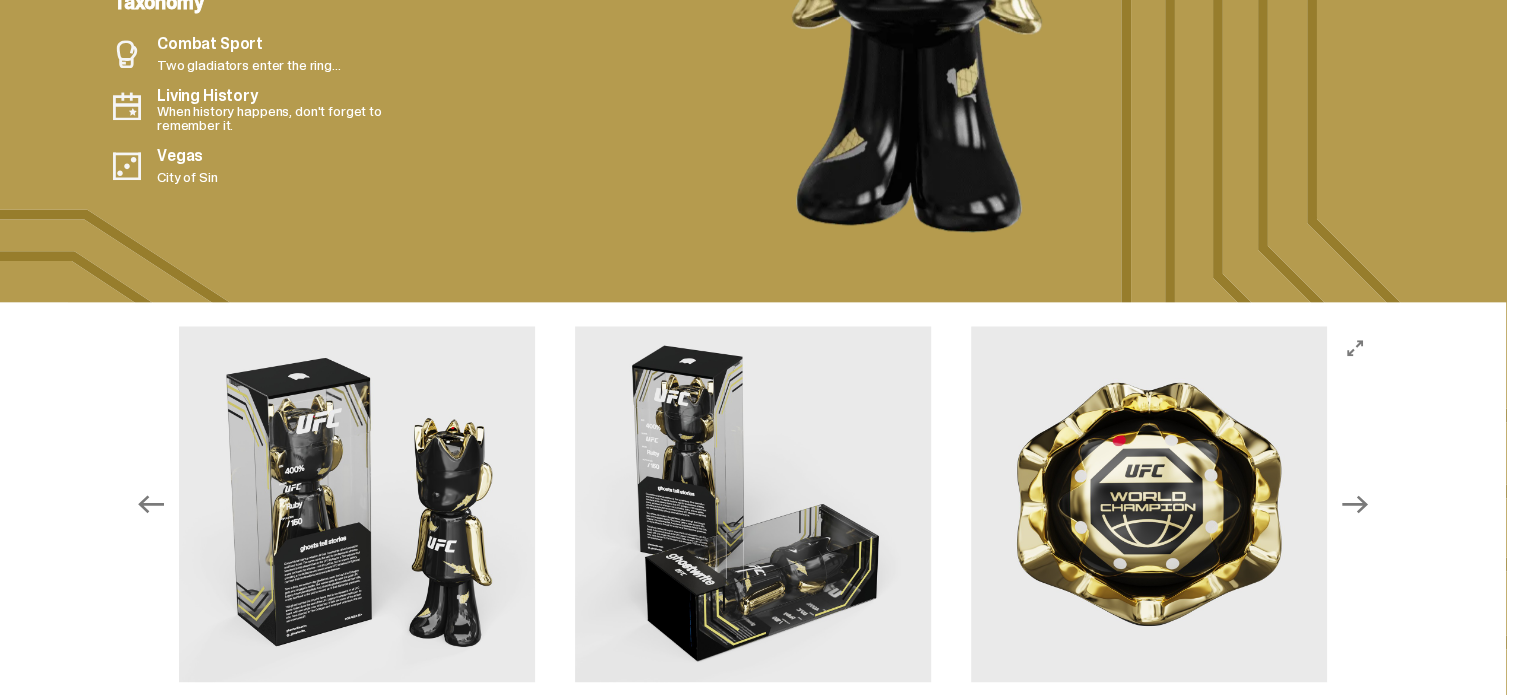 click 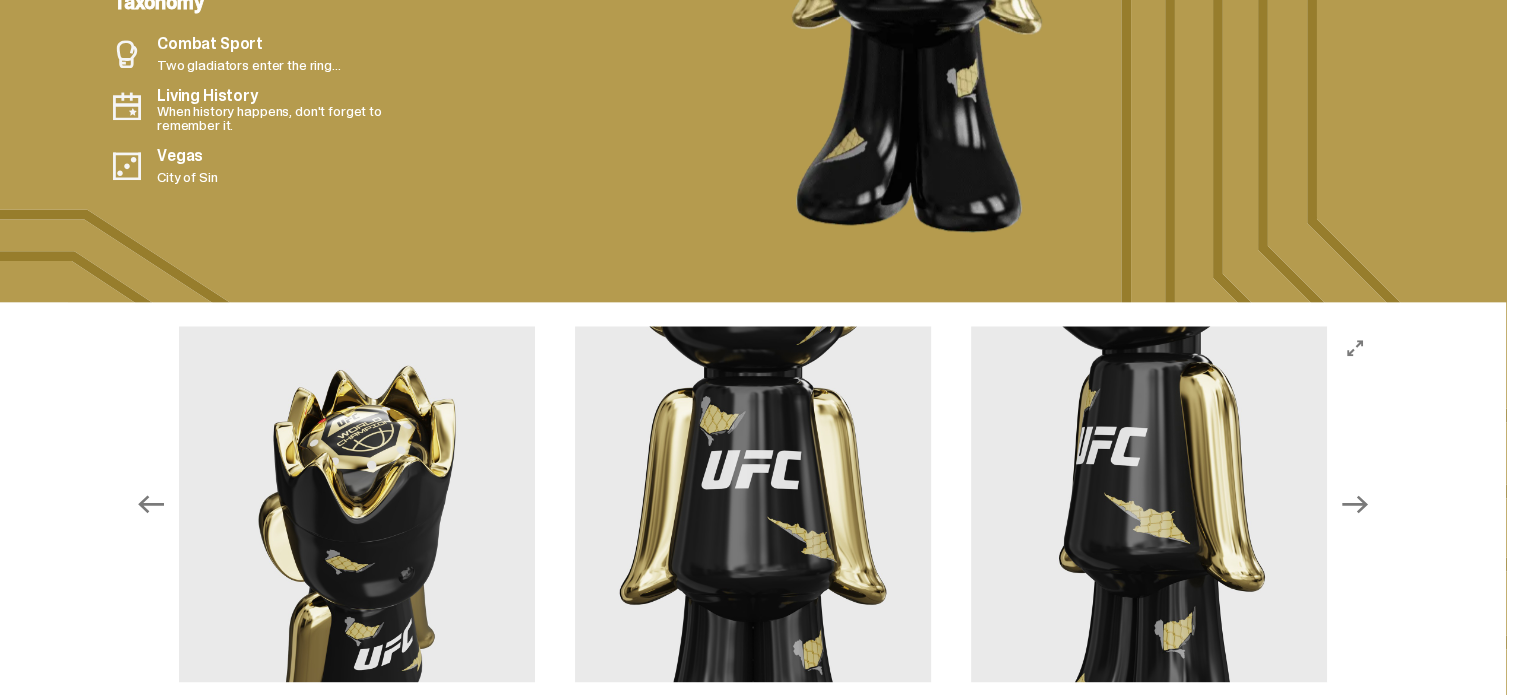 click 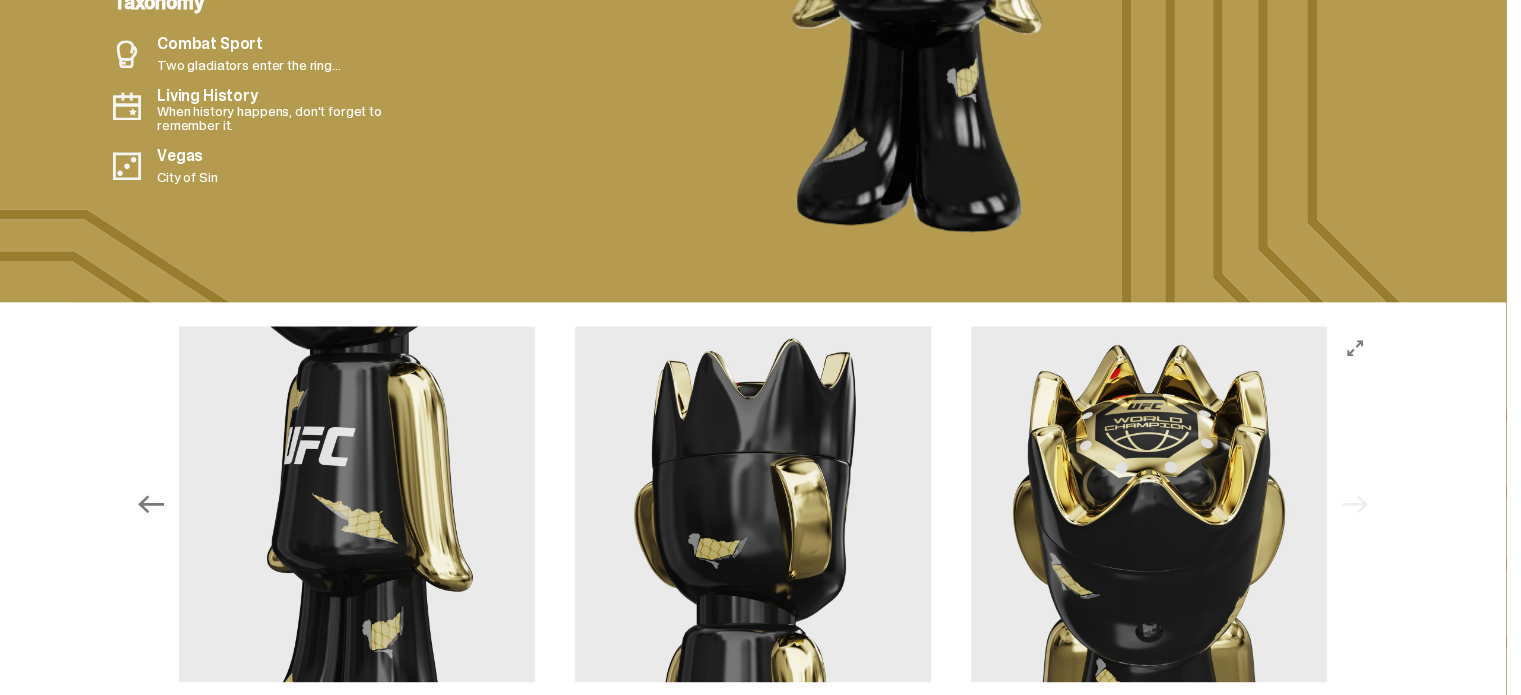 click on "Previous Next View slide 1 View slide 2 View slide 3 View slide 4" at bounding box center (753, 504) 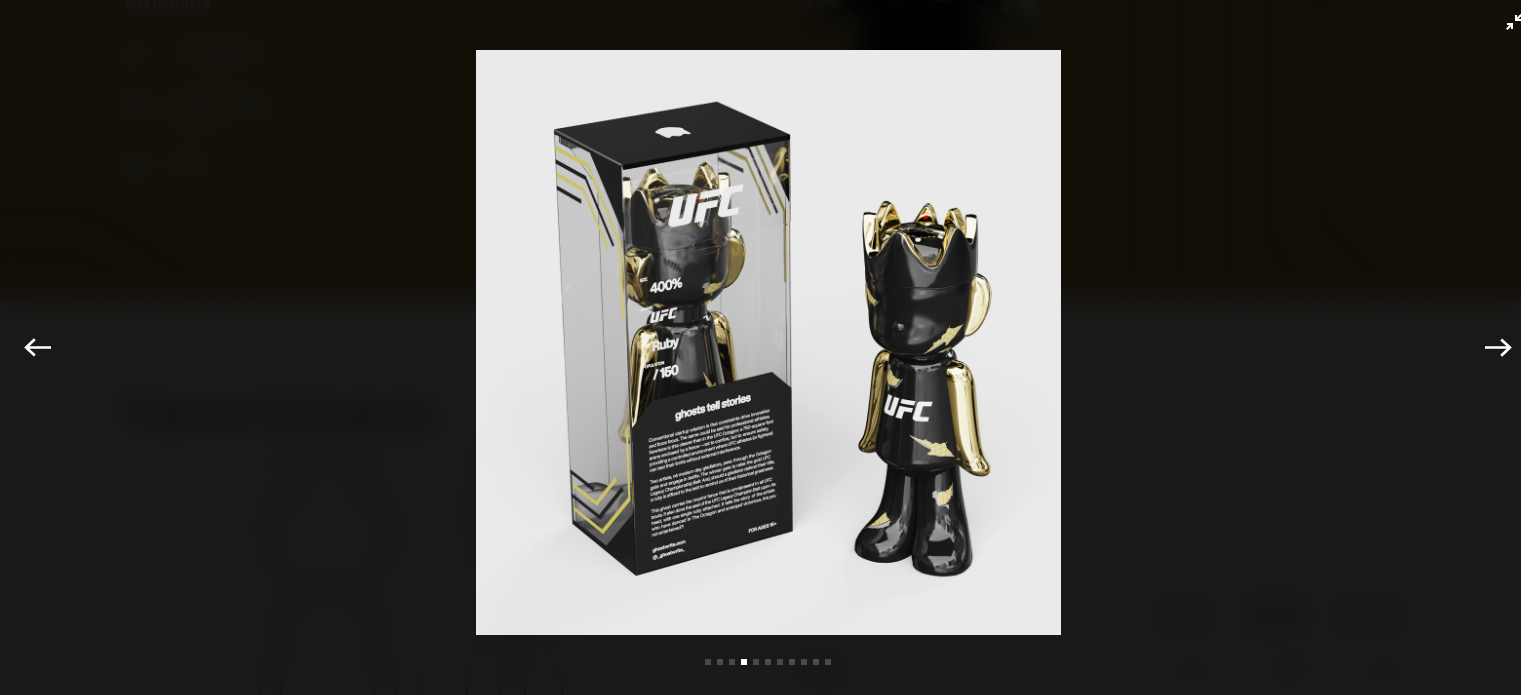 click on "Next" 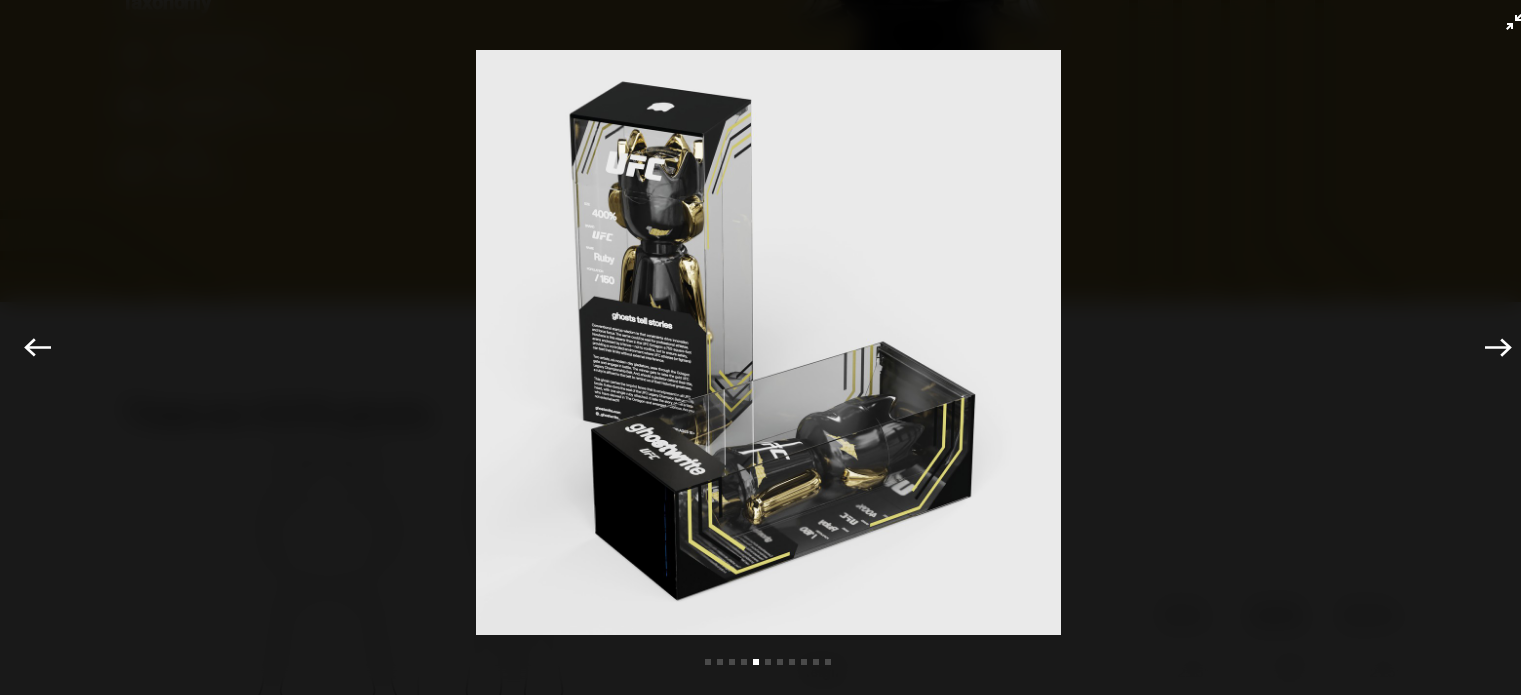 click 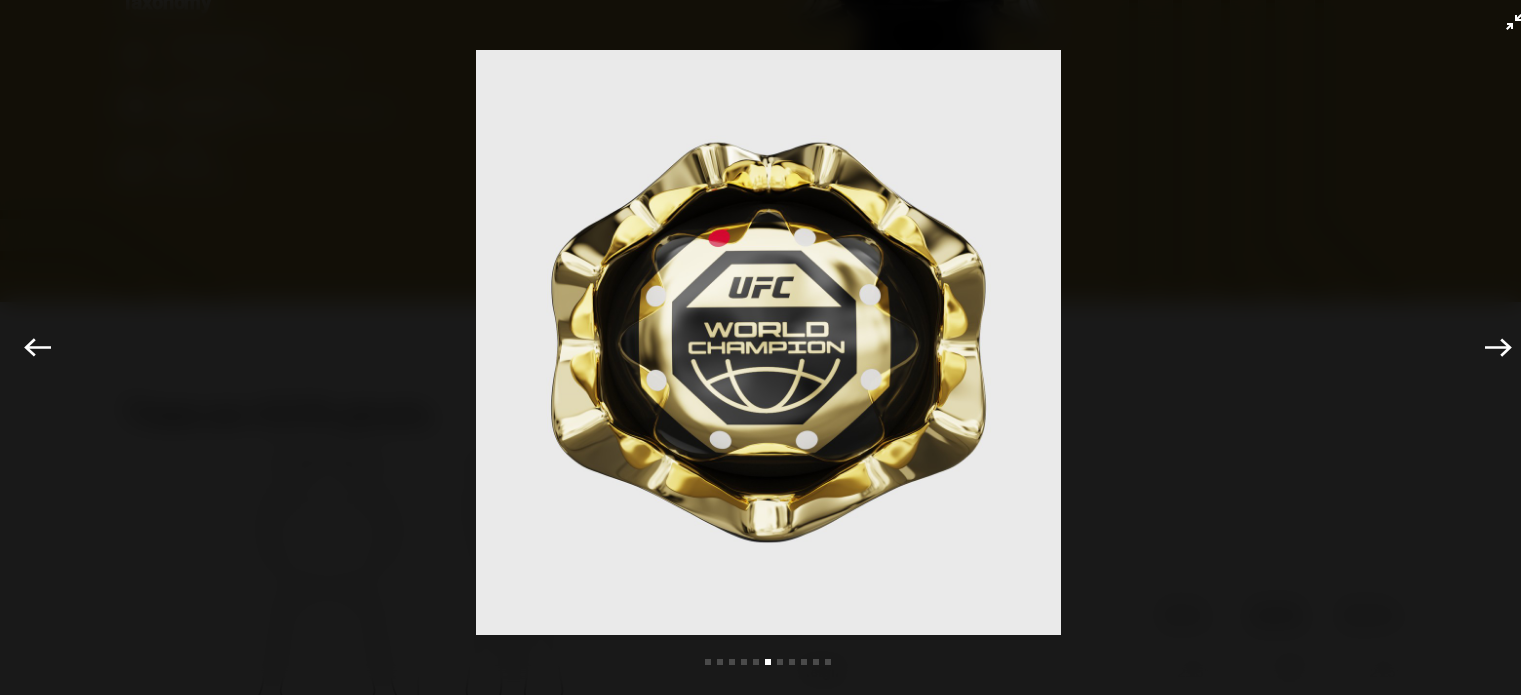 click 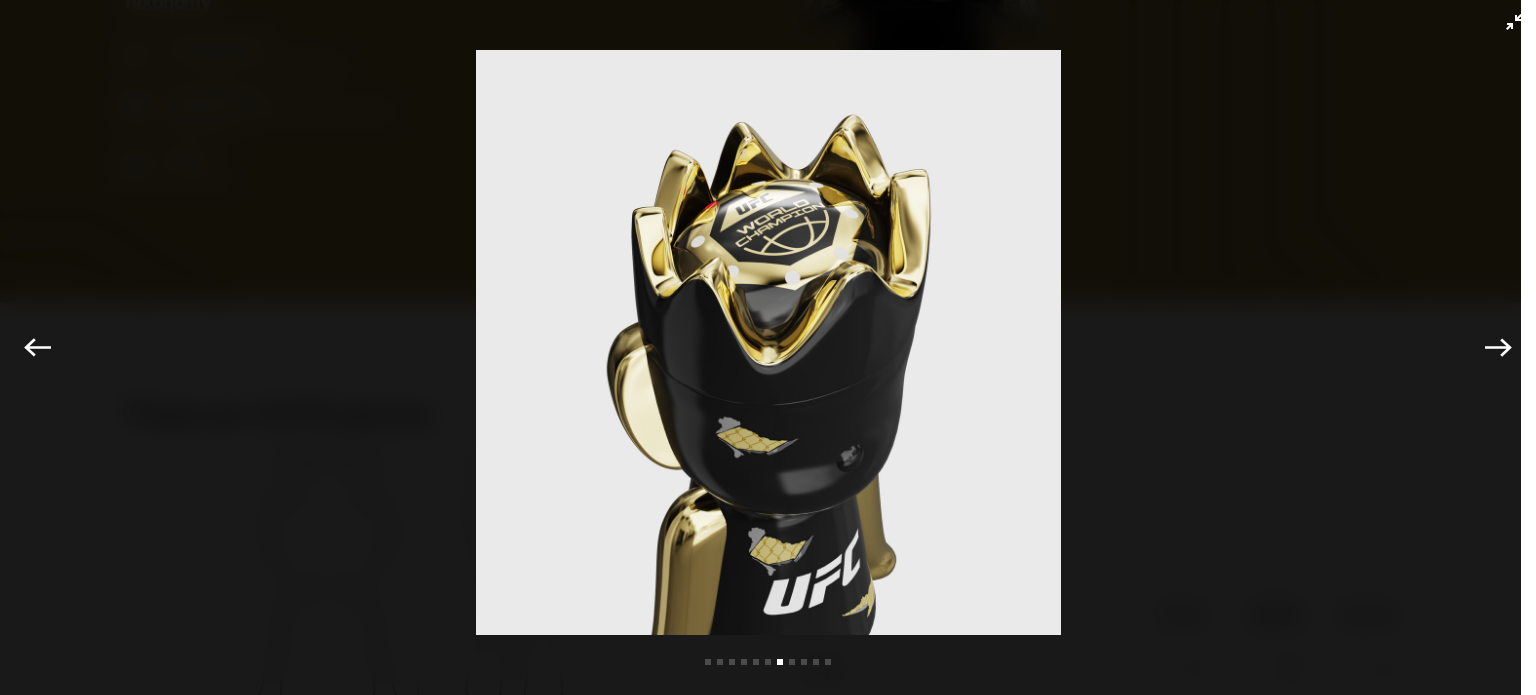 click 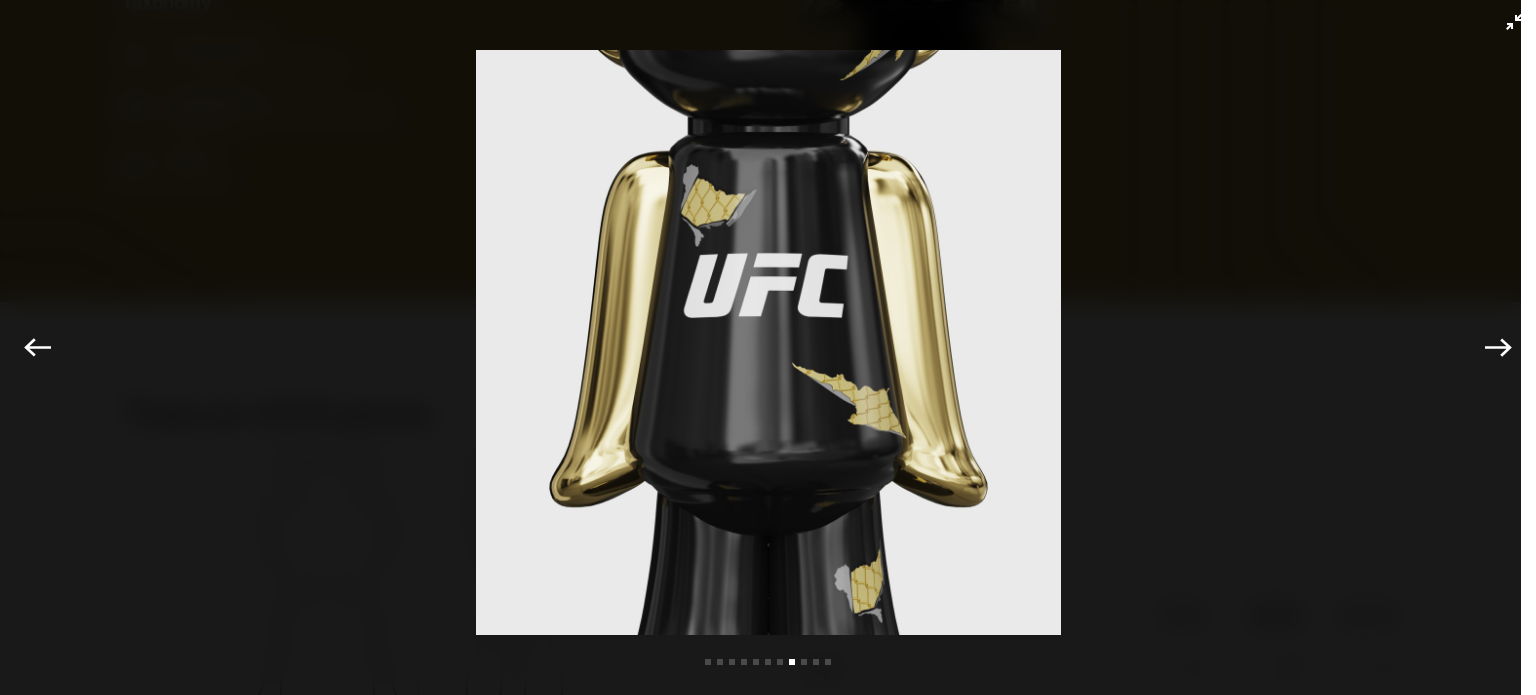 click 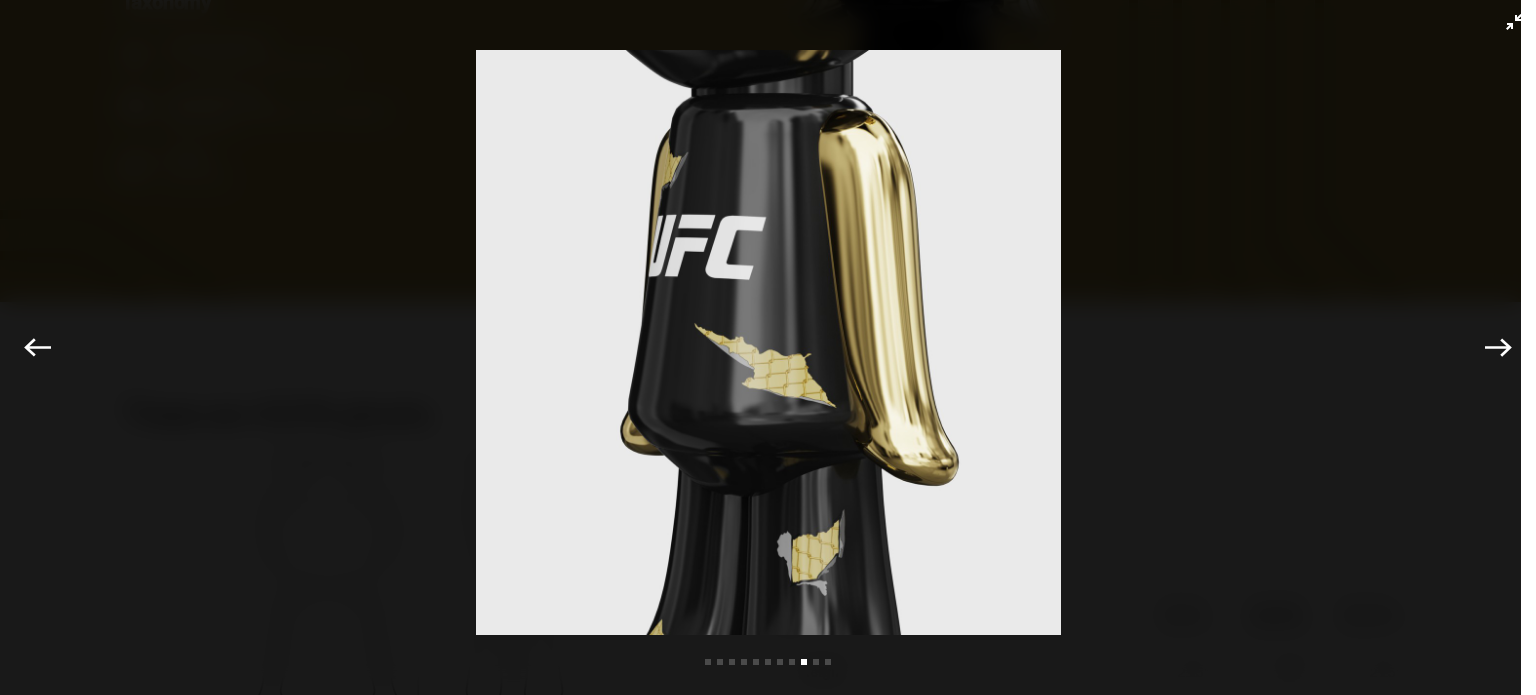 click 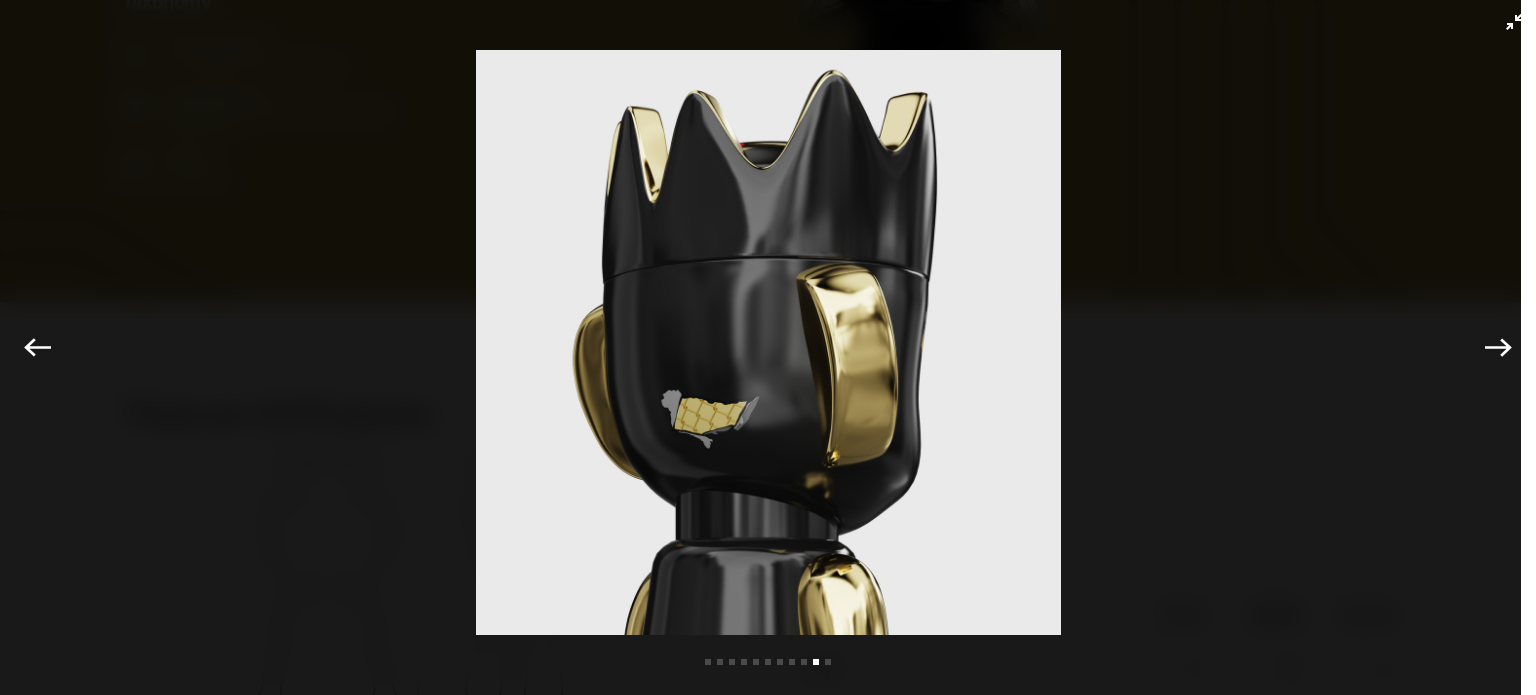 click 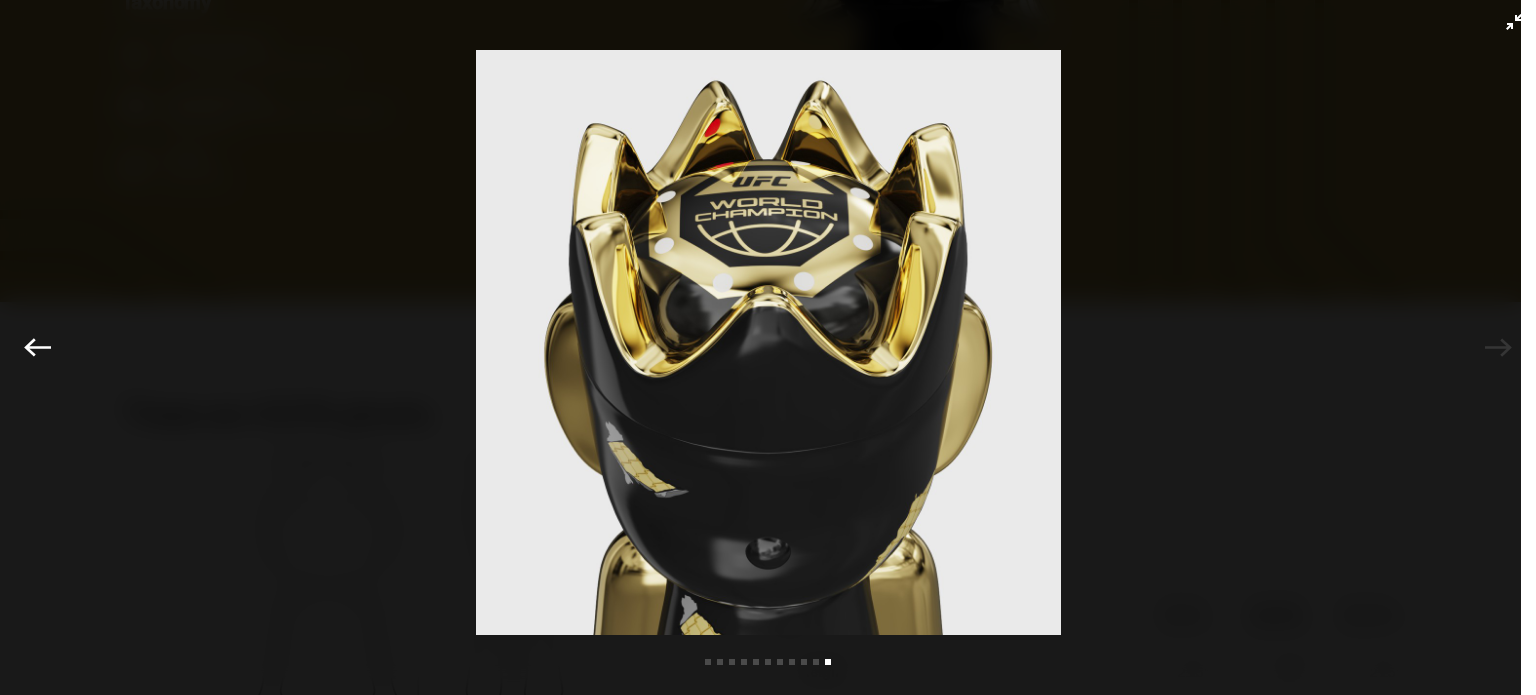 click on "Previous Next View slide 1 View slide 2 View slide 3 View slide 4 View slide 5 View slide 6 View slide 7 View slide 8 View slide 9 View slide 10 View slide 11" at bounding box center (768, 347) 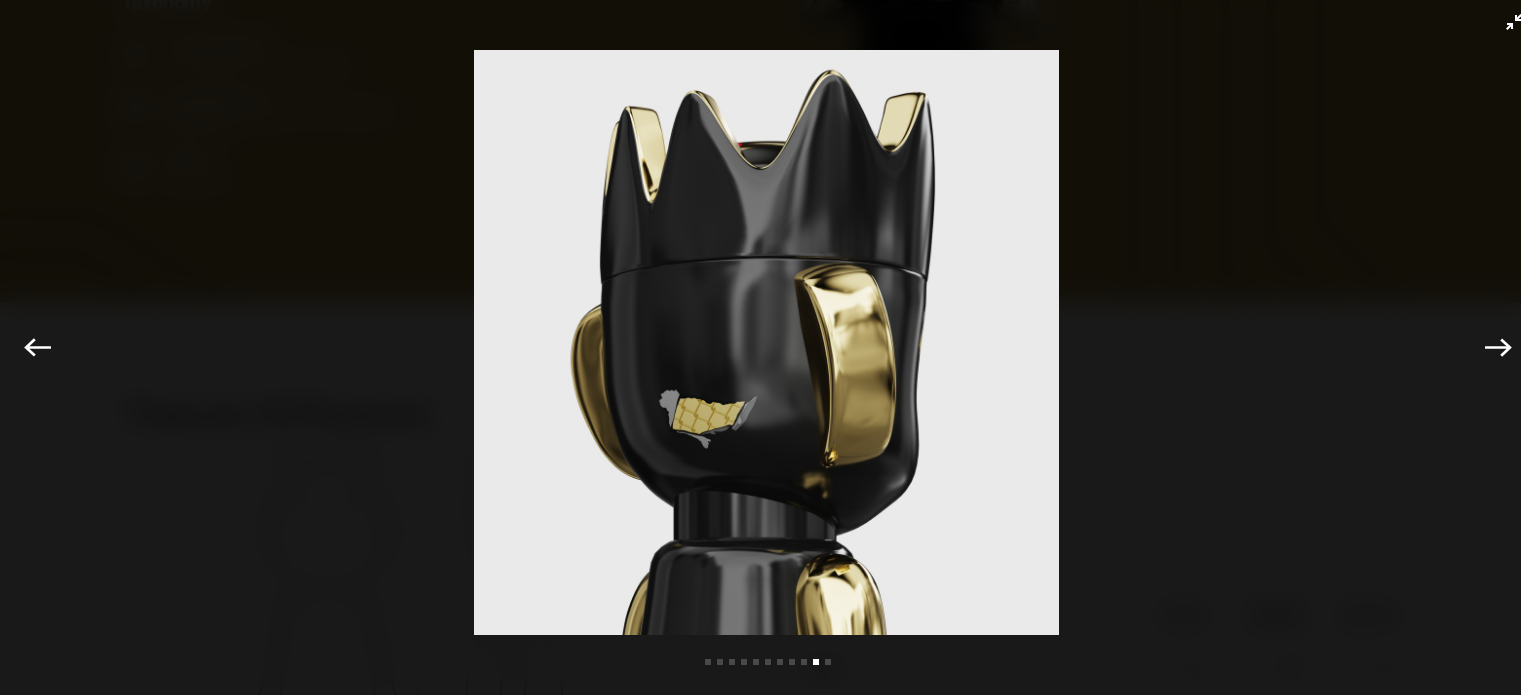 click on "Previous" 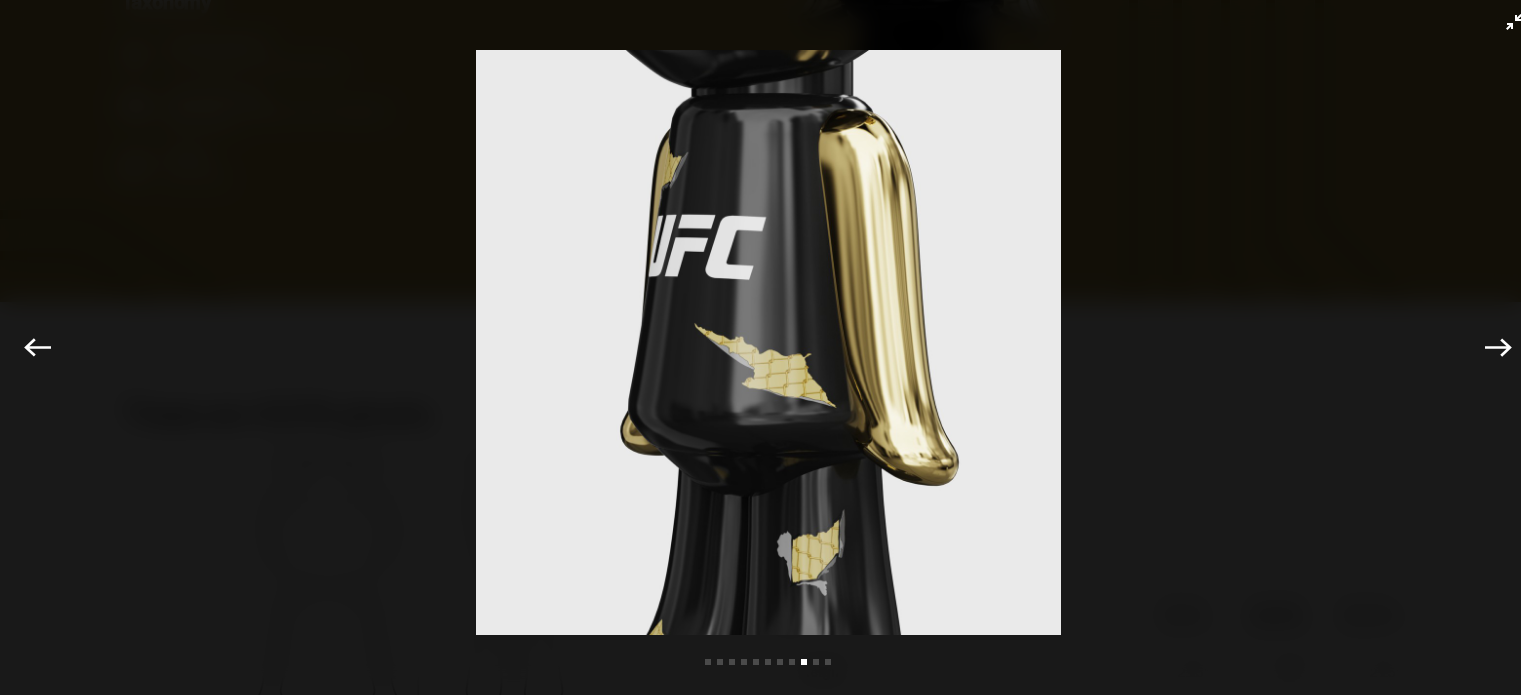 click on "Previous" 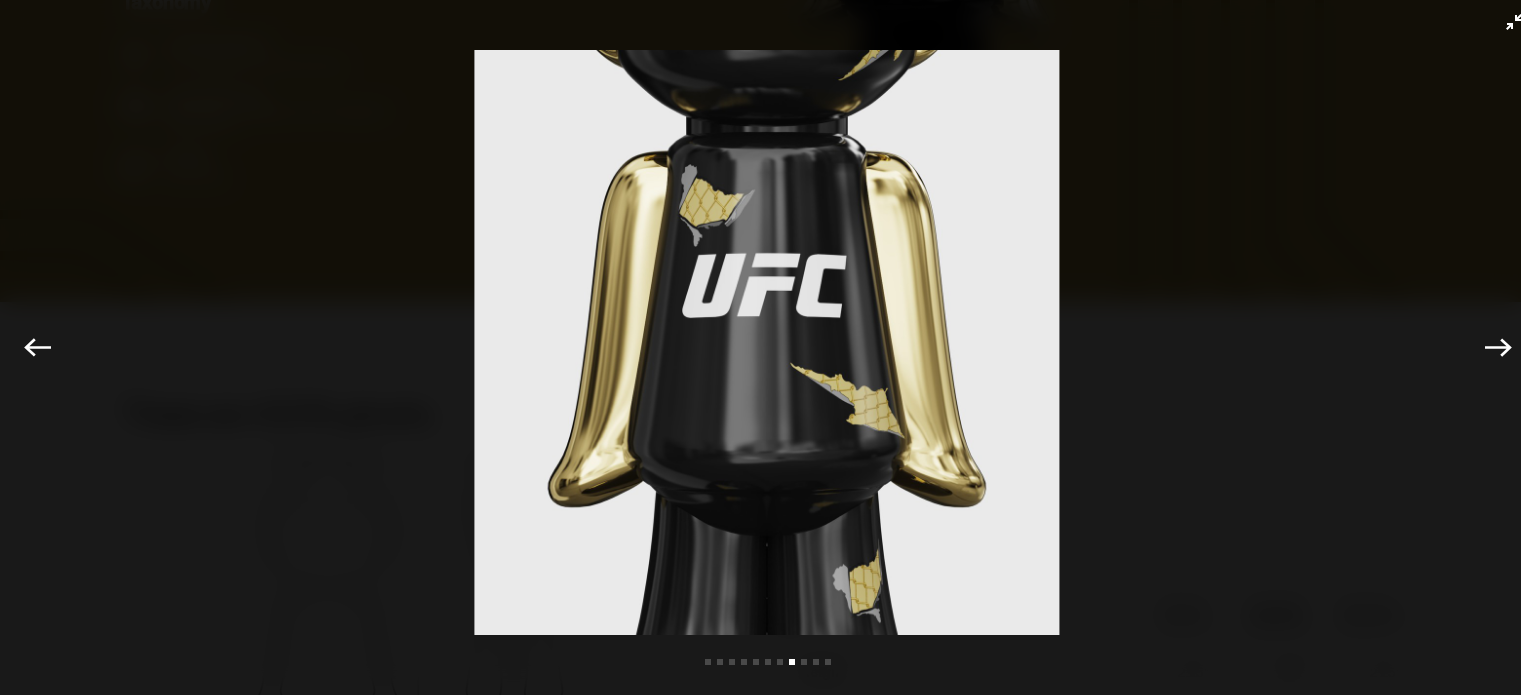 click on "Previous" 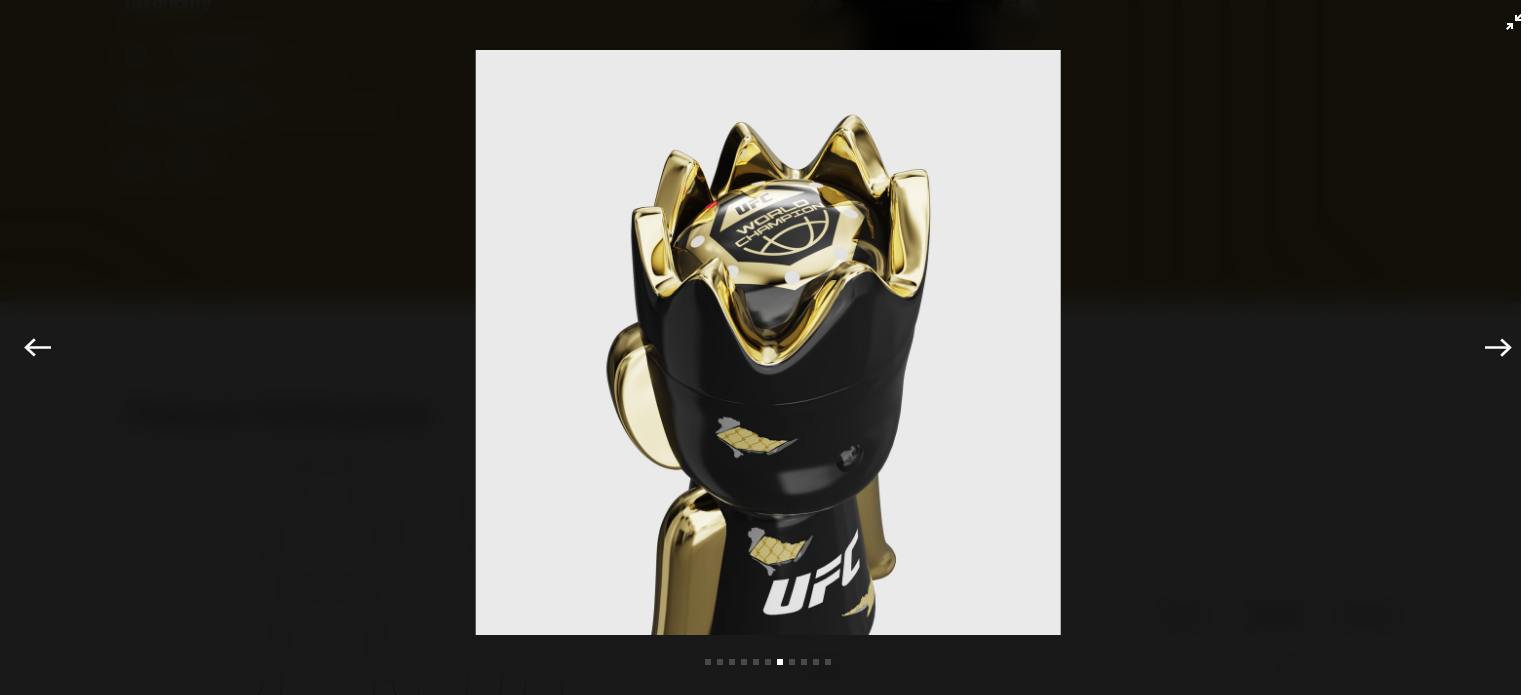 click on "Previous" 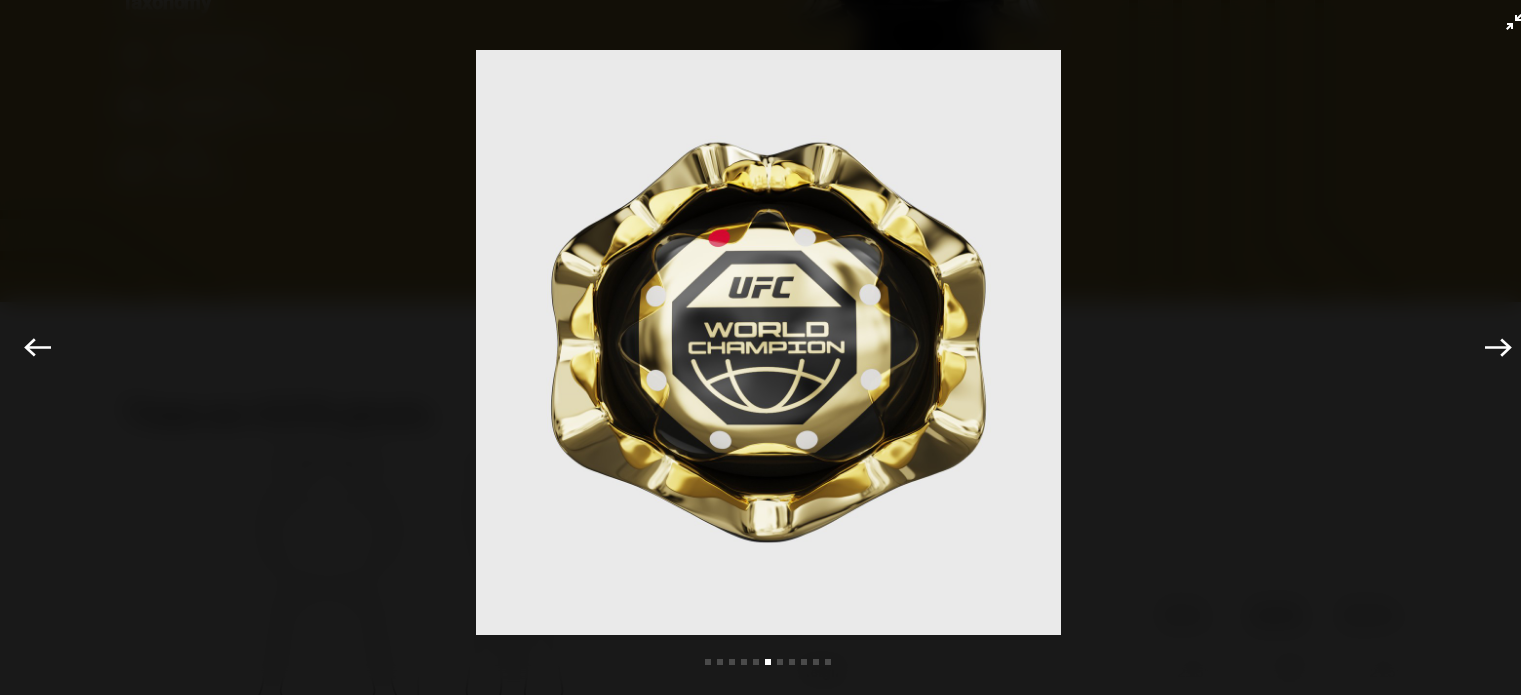 click on "Previous" 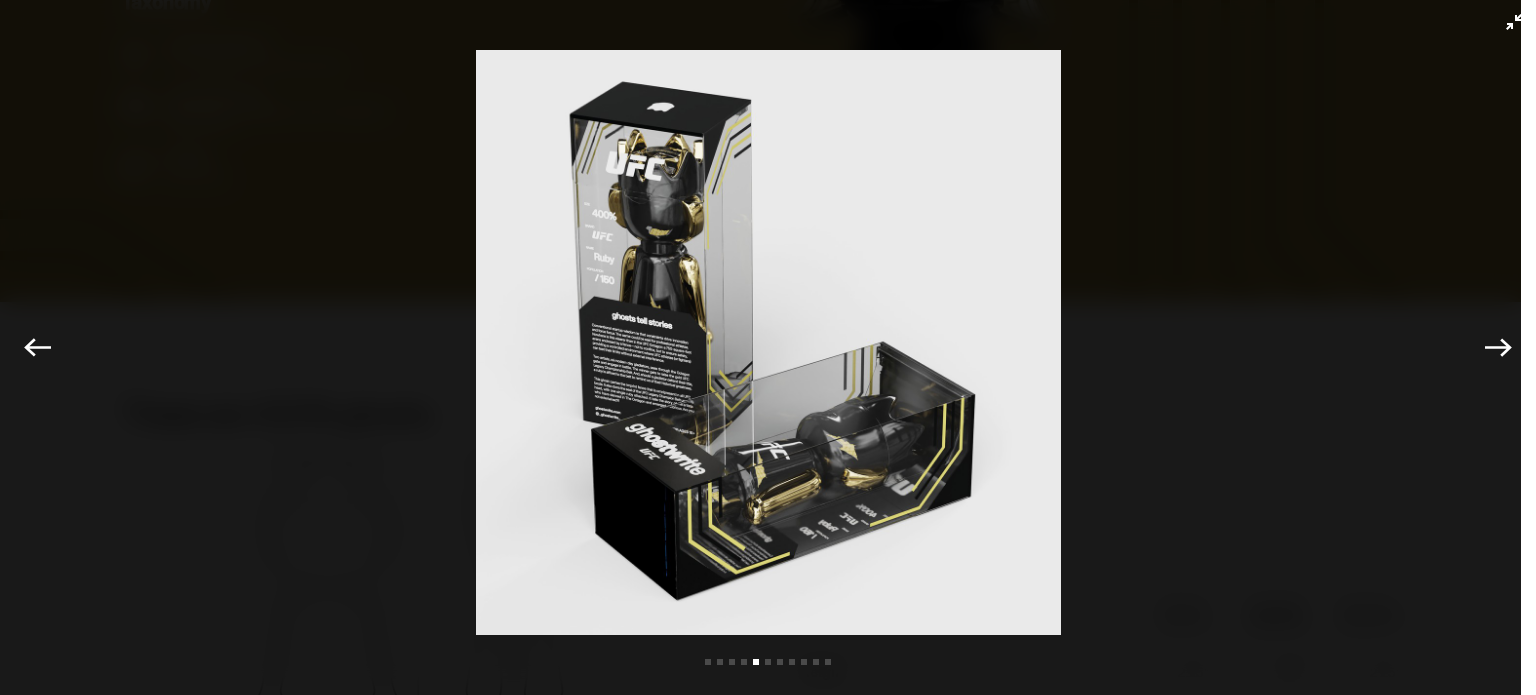 click on "Previous" 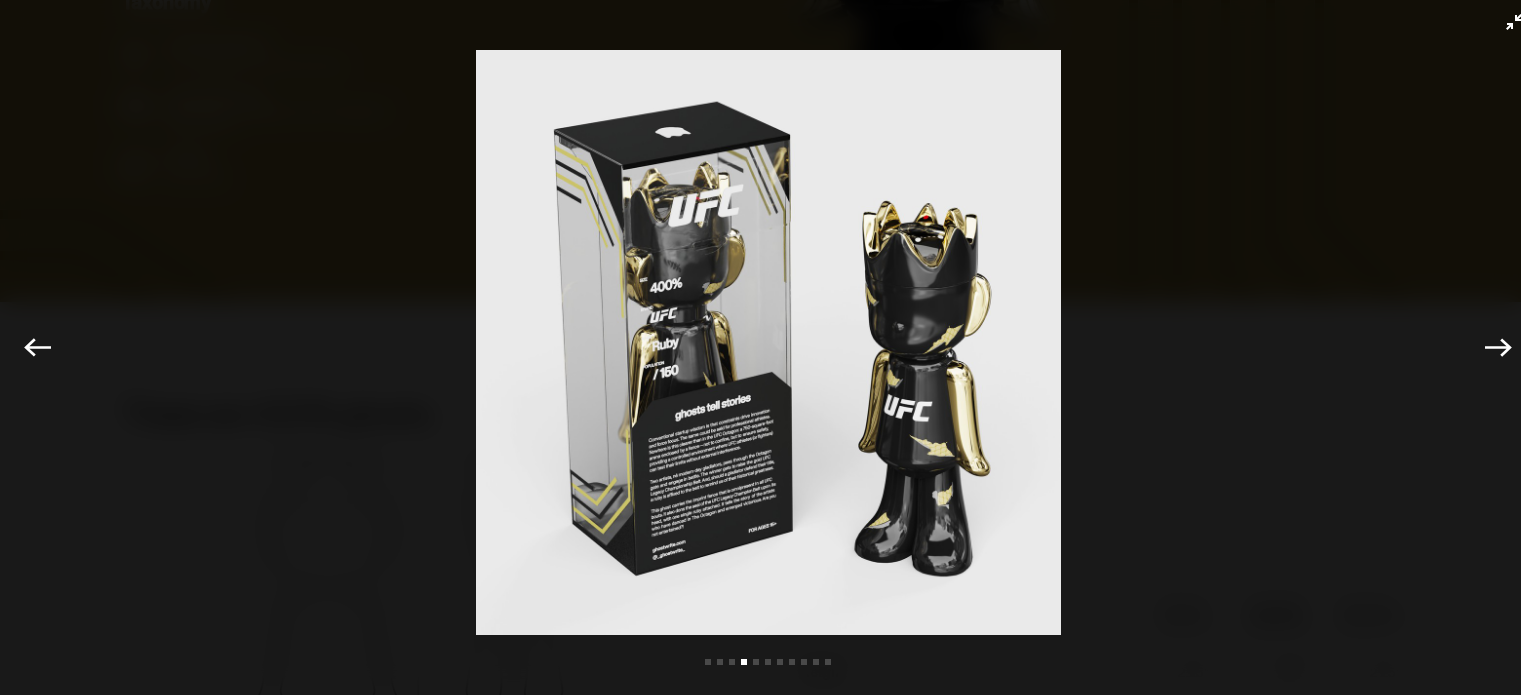click on "Previous" 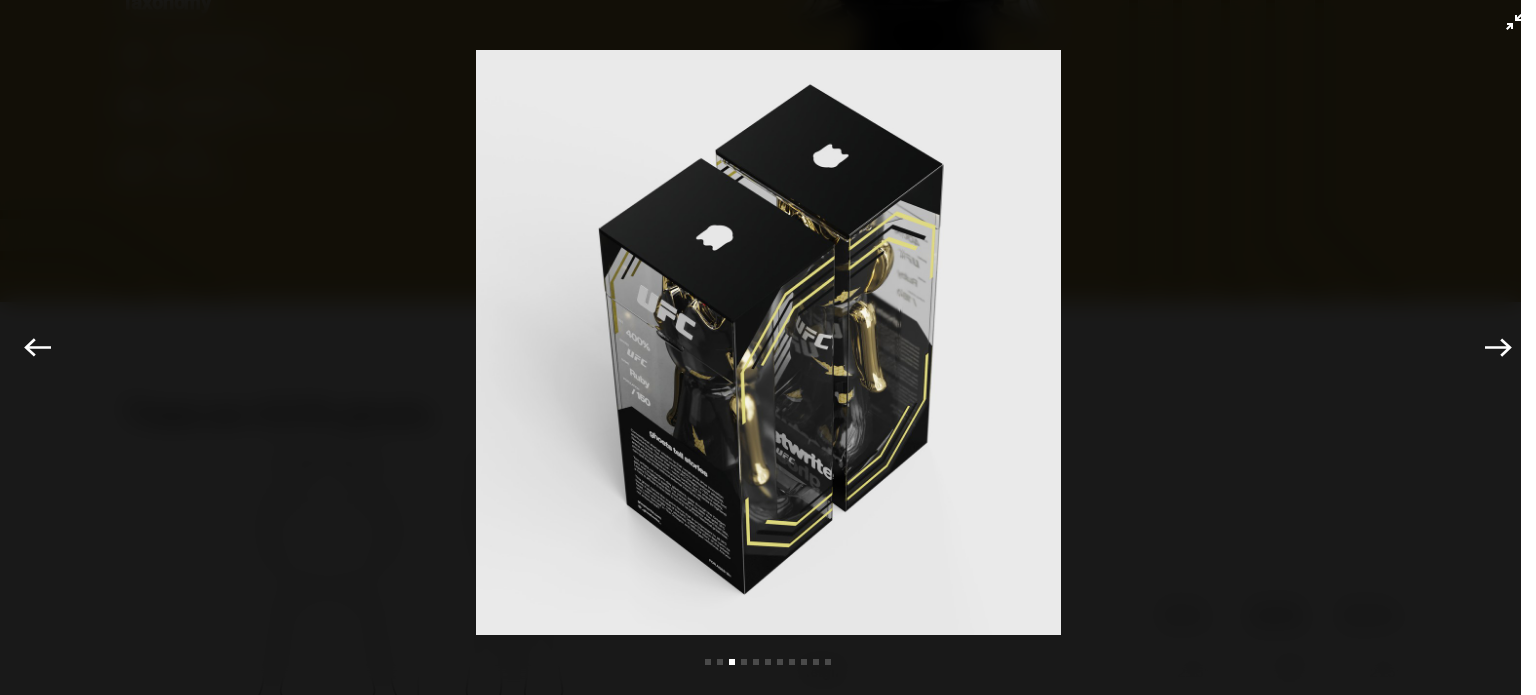 click on "Previous" 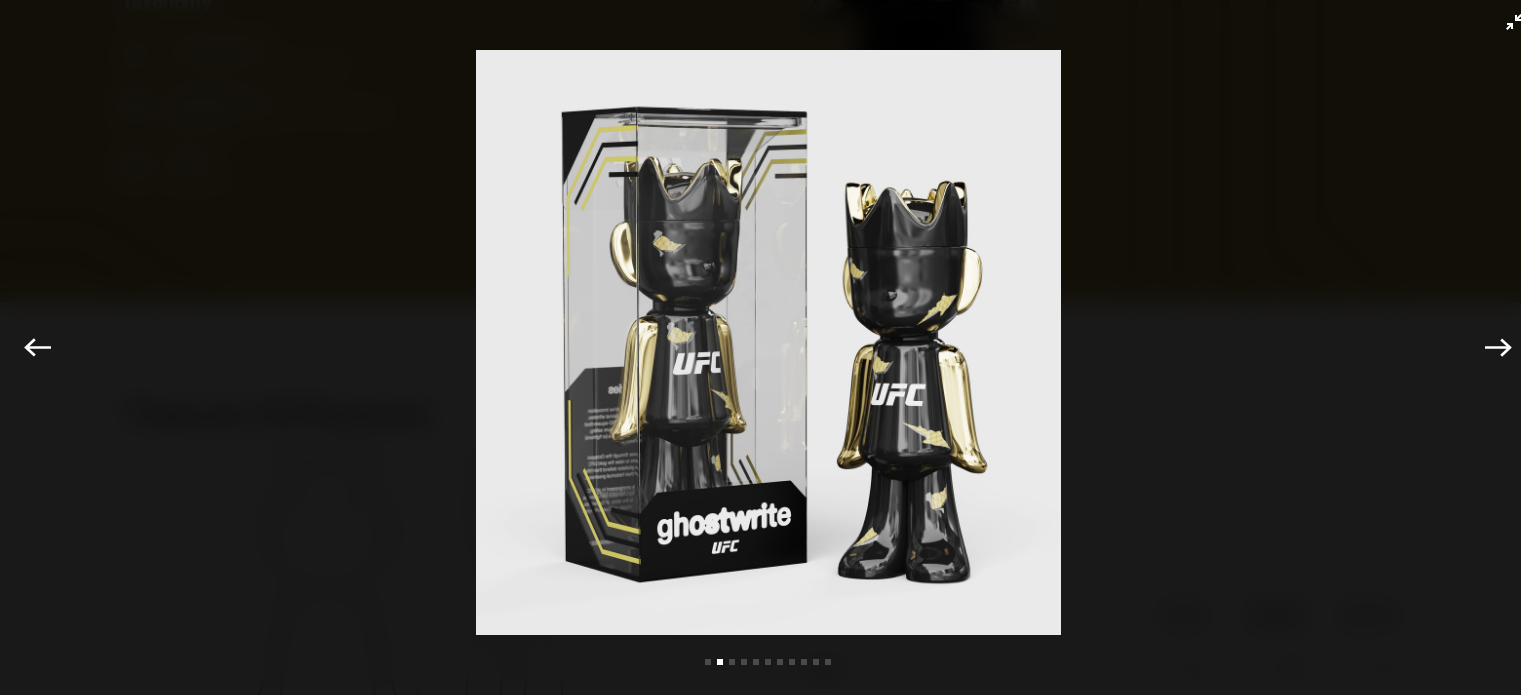 click on "Previous" 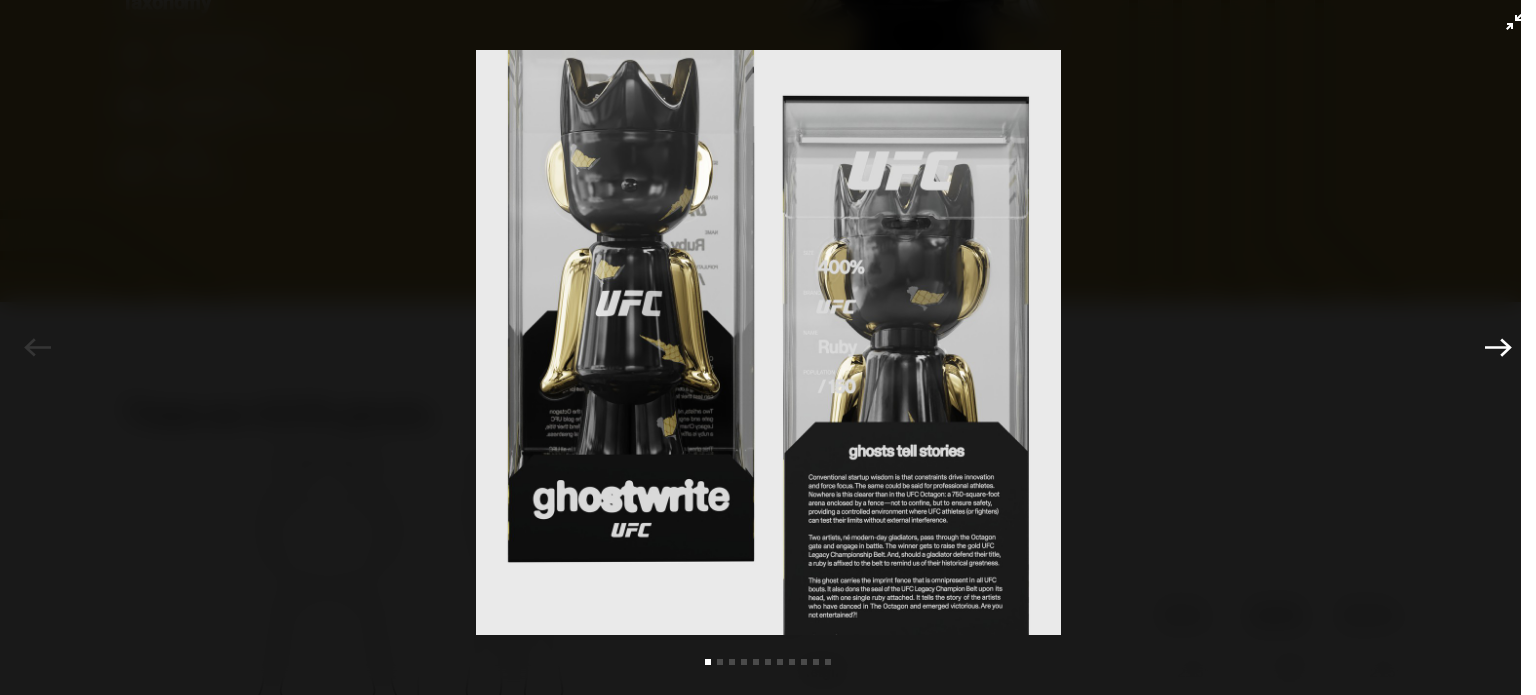 click on "Previous Next View slide 1 View slide 2 View slide 3 View slide 4 View slide 5 View slide 6 View slide 7 View slide 8 View slide 9 View slide 10 View slide 11" at bounding box center (768, 347) 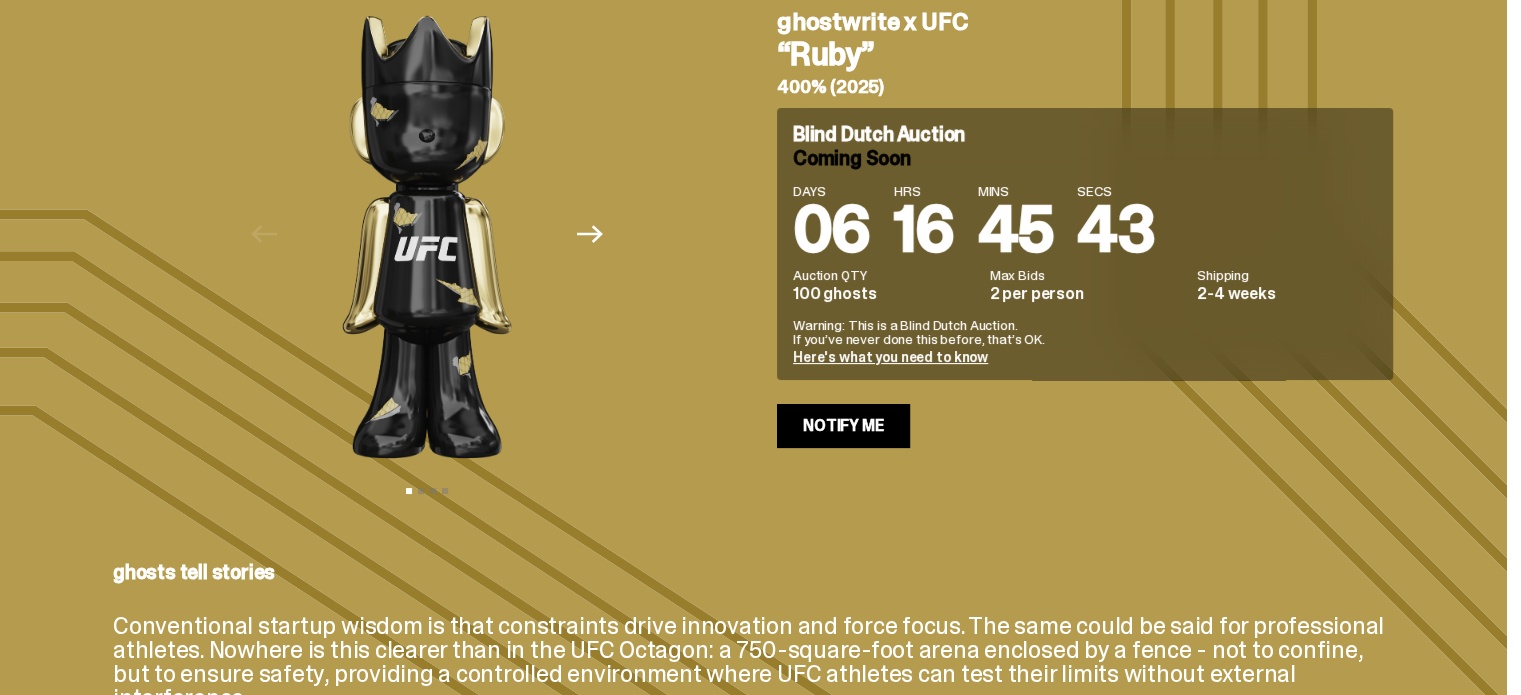 scroll, scrollTop: 0, scrollLeft: 0, axis: both 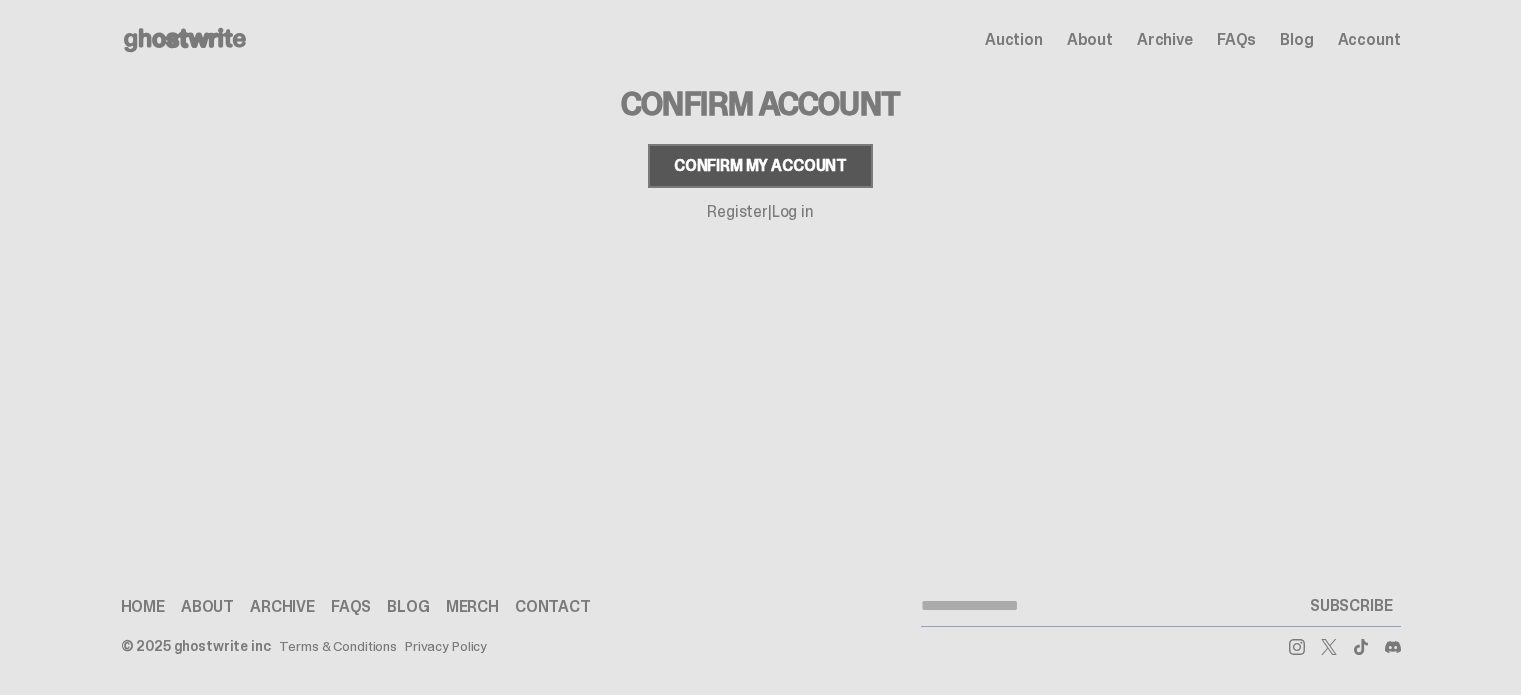click on "Confirm my account" at bounding box center (760, 166) 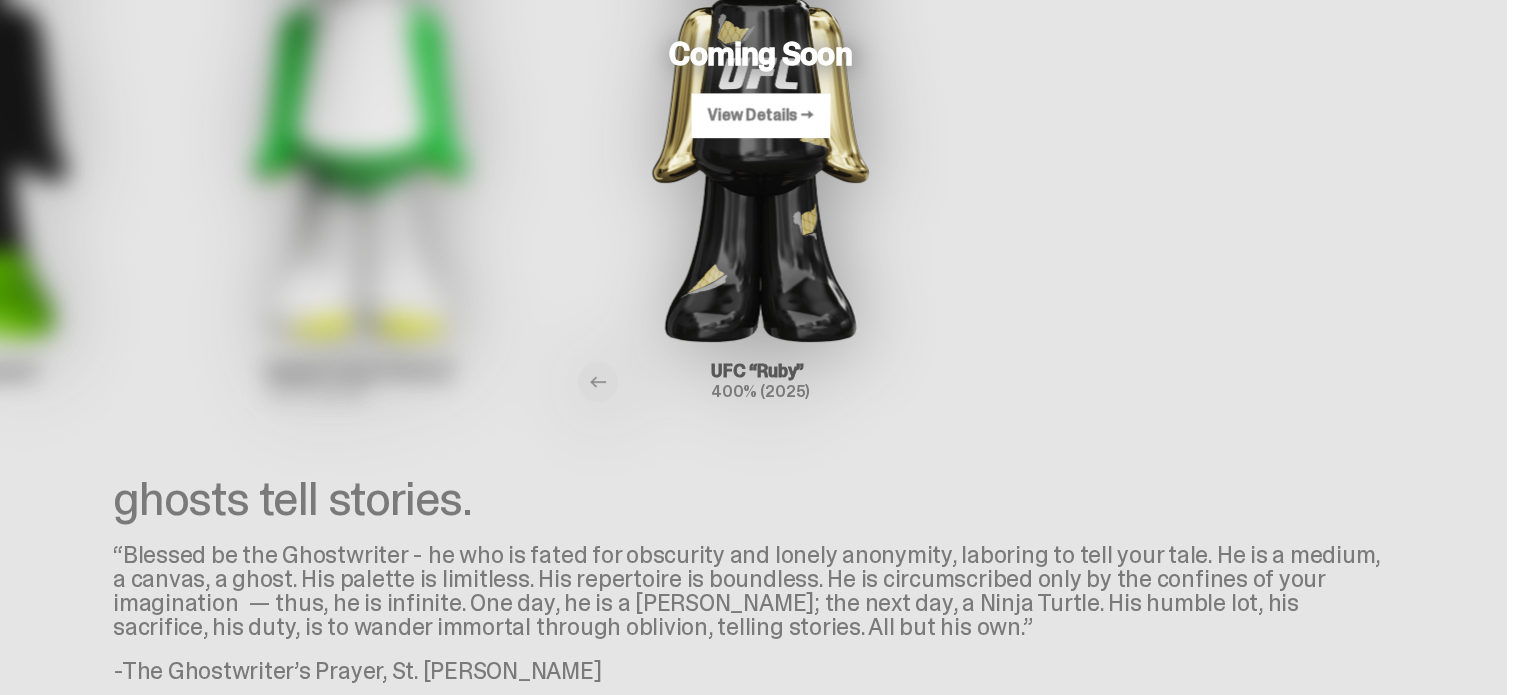 scroll, scrollTop: 64, scrollLeft: 0, axis: vertical 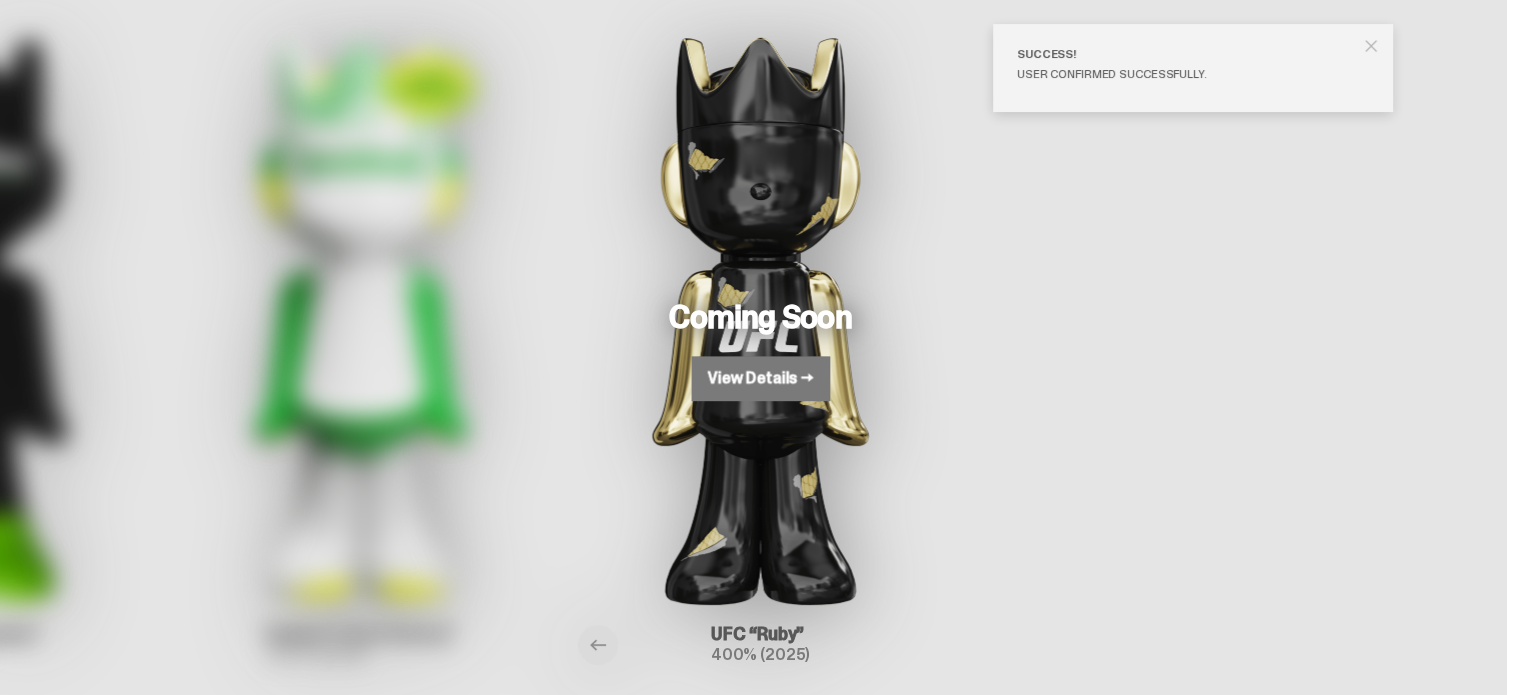 click on "View Details →" at bounding box center (761, 378) 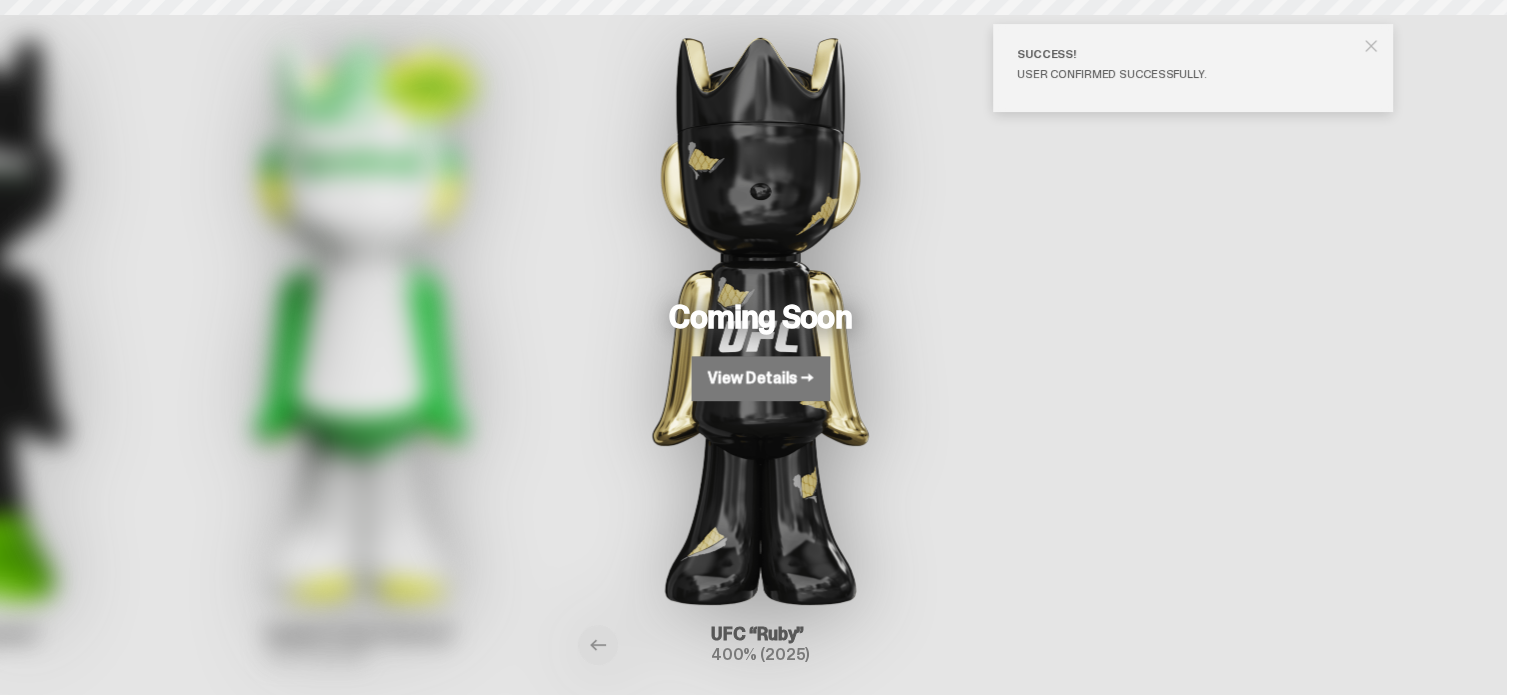 scroll, scrollTop: 0, scrollLeft: 0, axis: both 